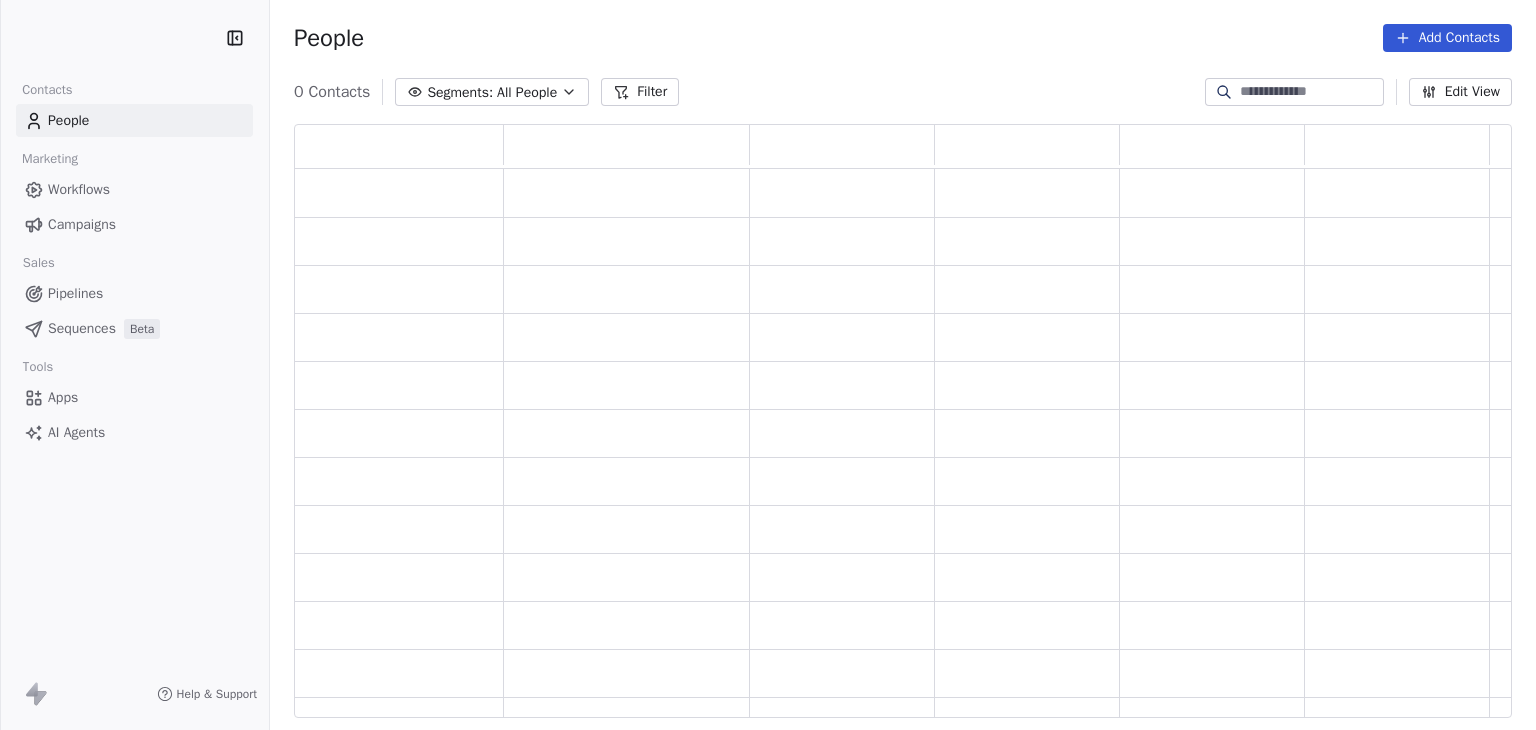 scroll, scrollTop: 0, scrollLeft: 0, axis: both 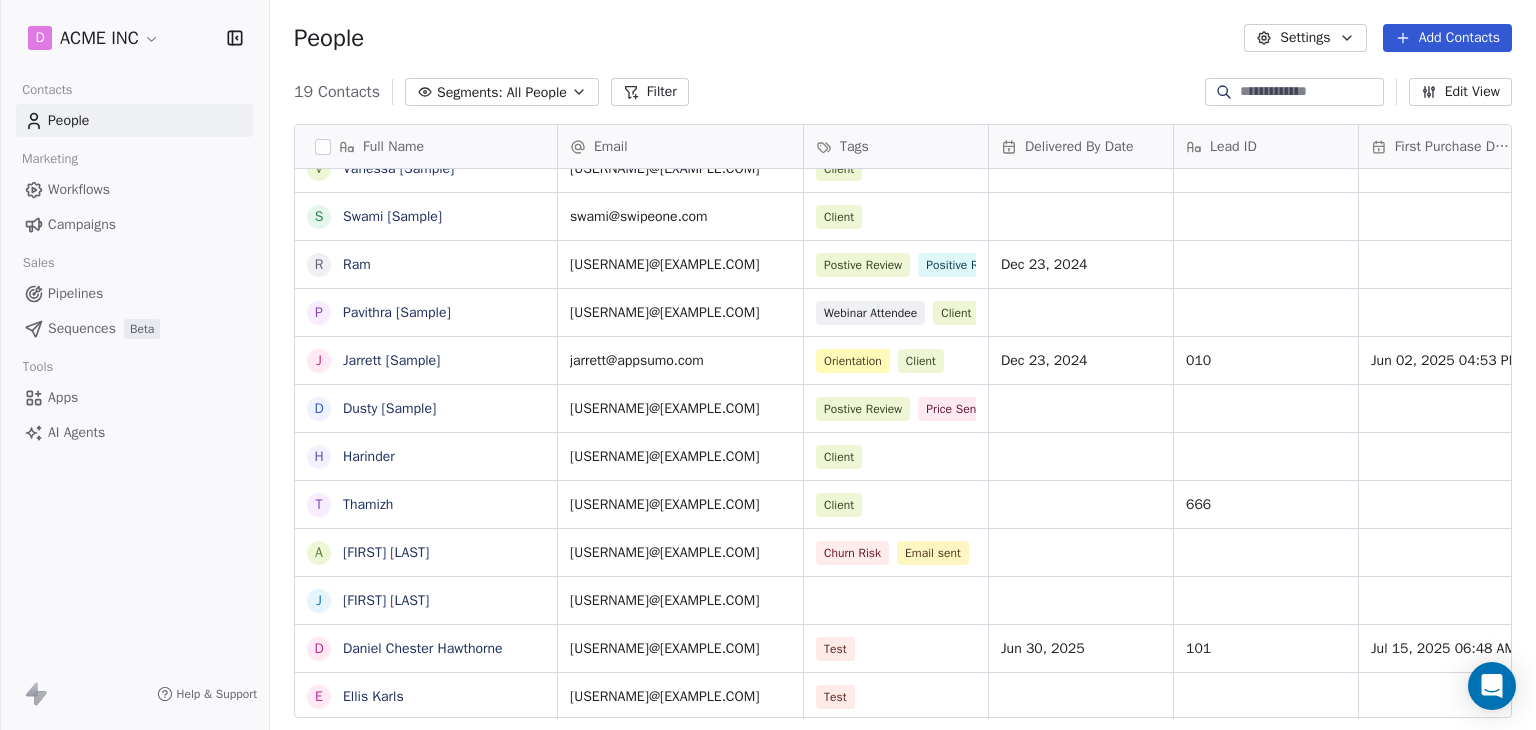 click on "D ACME INC Contacts People Marketing Workflows Campaigns Sales Pipelines Sequences Beta Tools Apps AI Agents Help & Support People Settings  Add Contacts 19 Contacts Segments: All People Filter  Edit View Tag Add to Sequence Export Full Name K Ken Kanade C Caitlin [Sample] K Ken h harry Harry H Harinder h harinder@test.com H Harinder Kaur V Vanessa [Sample] S Swami [Sample] R Ram P Pavithra [Sample] J Jarrett [Sample] D Dusty [Sample] H Harinder T Thamizh A Annie Frank J Joey Frank D Daniel Chester Hawthorne E Ellis Karls Email Tags Delivered By Date Lead ID First Purchase Date IST Website Country Address ken@swipeone.app Client Churn Risk globalventures.co.uk United Kingdom India chempstead@appsumo.com Churn Risk Client Client pacifictrading.com.au United Kingdom aditya.kanade@swipepages.com Client Email sent harinder81.au@gmail.com Client harinder89@ymail.com Churn Risk Test Client harinder@test.com Client Churn Risk harinder@swipepages.com vanessa@appsumo.com Client fostergroup.com United States Client" at bounding box center [768, 365] 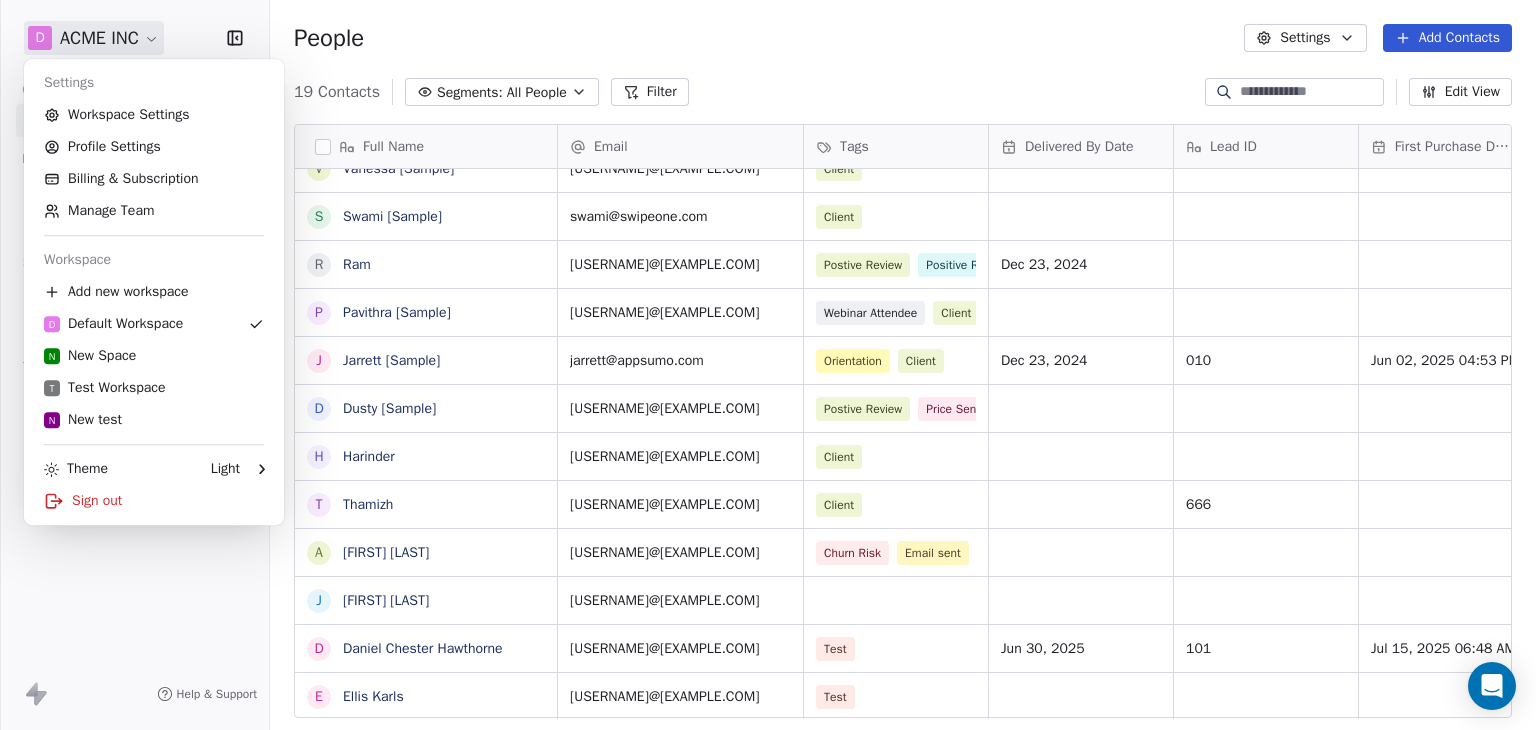 click on "D ACME INC Contacts People Marketing Workflows Campaigns Sales Pipelines Sequences Beta Tools Apps AI Agents Help & Support People Settings  Add Contacts 19 Contacts Segments: All People Filter  Edit View Tag Add to Sequence Export Full Name K Ken Kanade C Caitlin [Sample] K Ken h harry Harry H Harinder h harinder@test.com H Harinder Kaur V Vanessa [Sample] S Swami [Sample] R Ram P Pavithra [Sample] J Jarrett [Sample] D Dusty [Sample] H Harinder T Thamizh A Annie Frank J Joey Frank D Daniel Chester Hawthorne E Ellis Karls Email Tags Delivered By Date Lead ID First Purchase Date IST Website Country Address ken@swipeone.app Client Churn Risk globalventures.co.uk United Kingdom India chempstead@appsumo.com Churn Risk Client Client pacifictrading.com.au United Kingdom aditya.kanade@swipepages.com Client Email sent harinder81.au@gmail.com Client harinder89@ymail.com Churn Risk Test Client harinder@test.com Client Churn Risk harinder@swipepages.com vanessa@appsumo.com Client fostergroup.com United States Client" at bounding box center [768, 365] 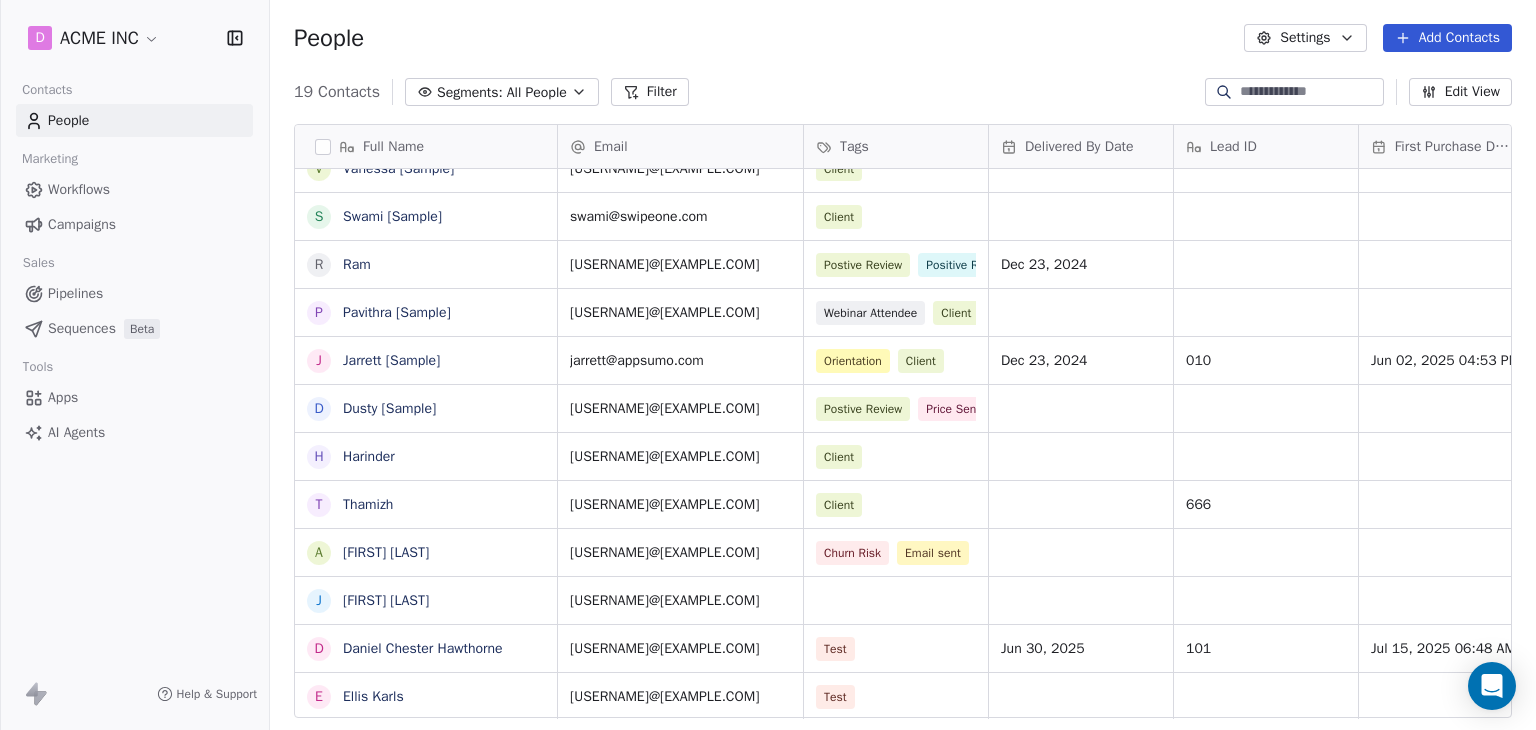 click on "Apps" at bounding box center (63, 397) 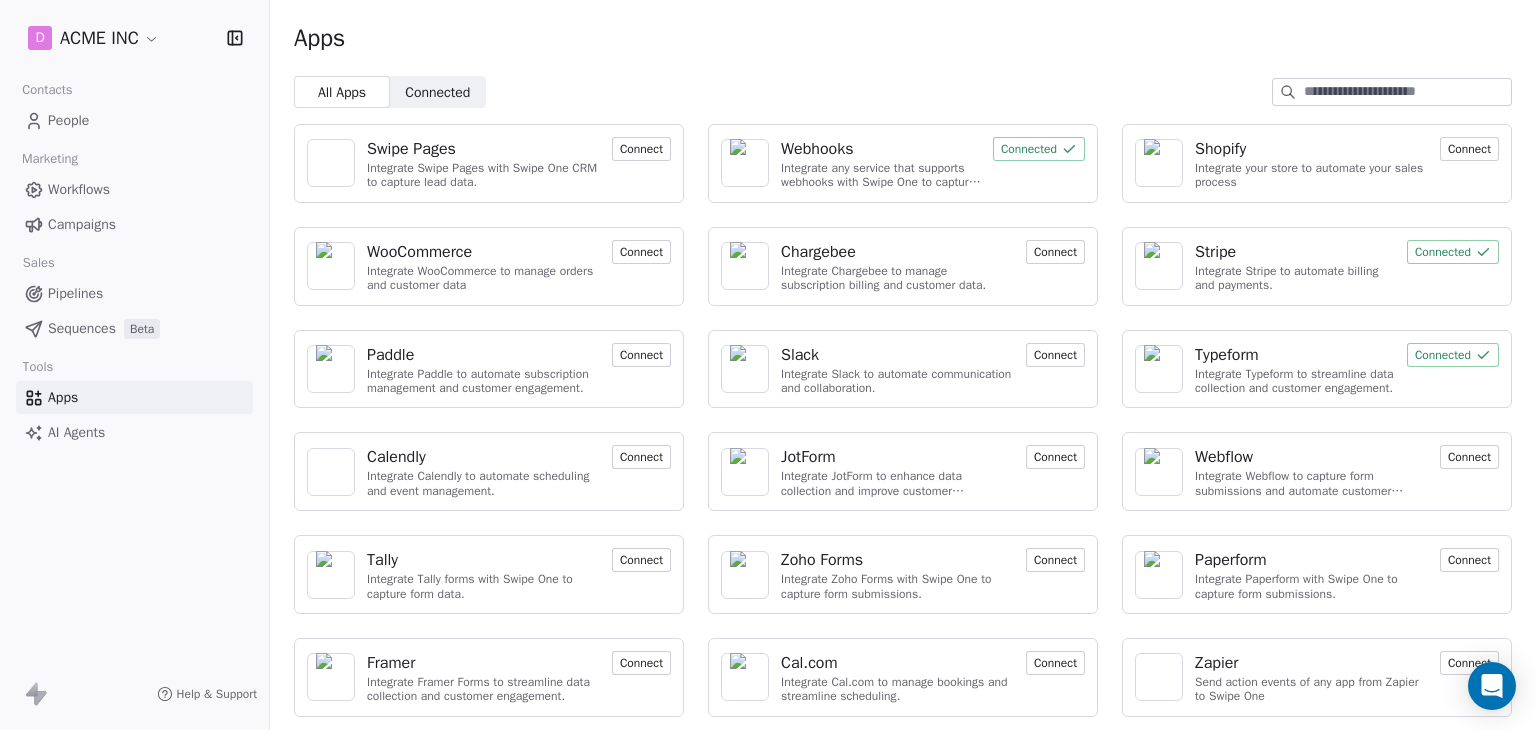 click on "Shopify" at bounding box center [1220, 149] 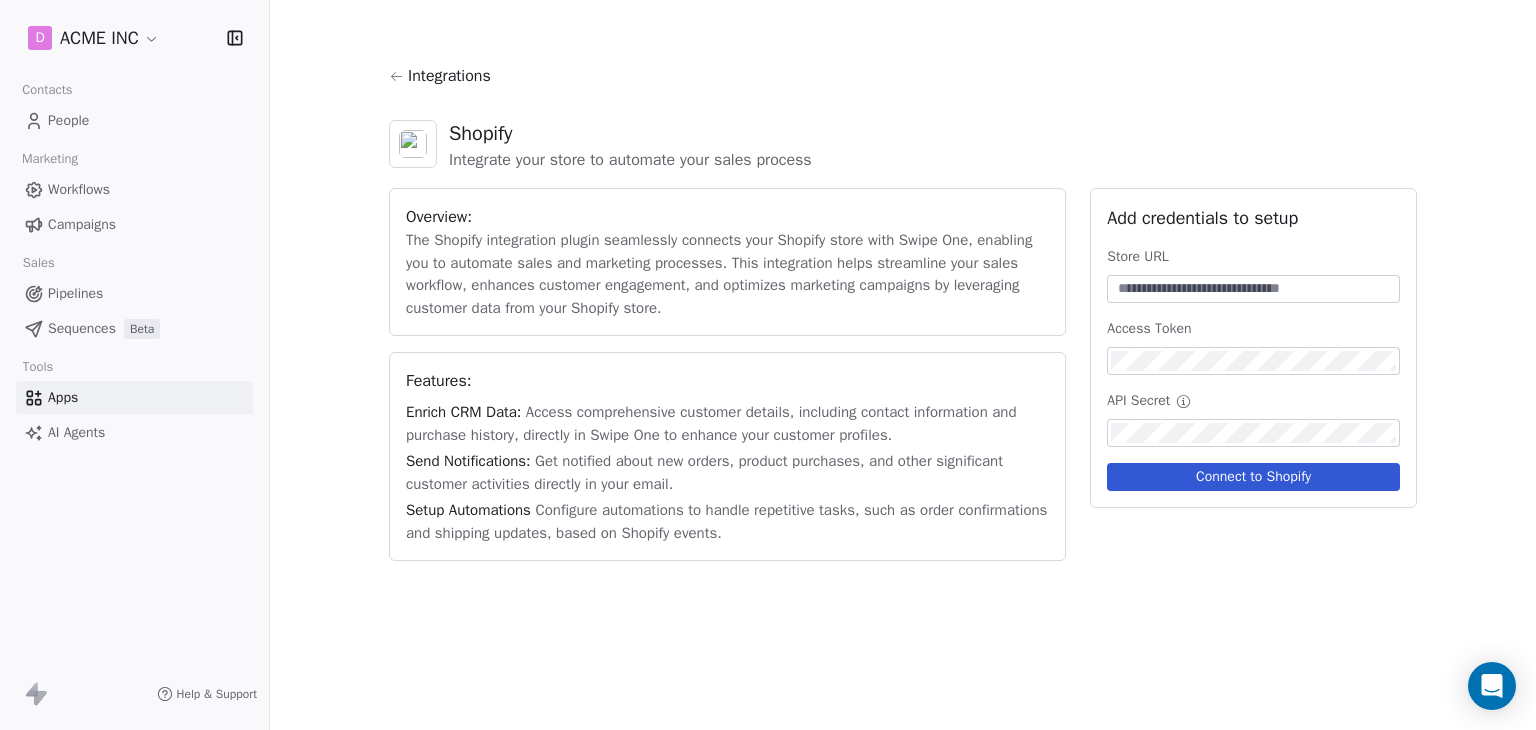 click on "Store URL" at bounding box center [1253, 275] 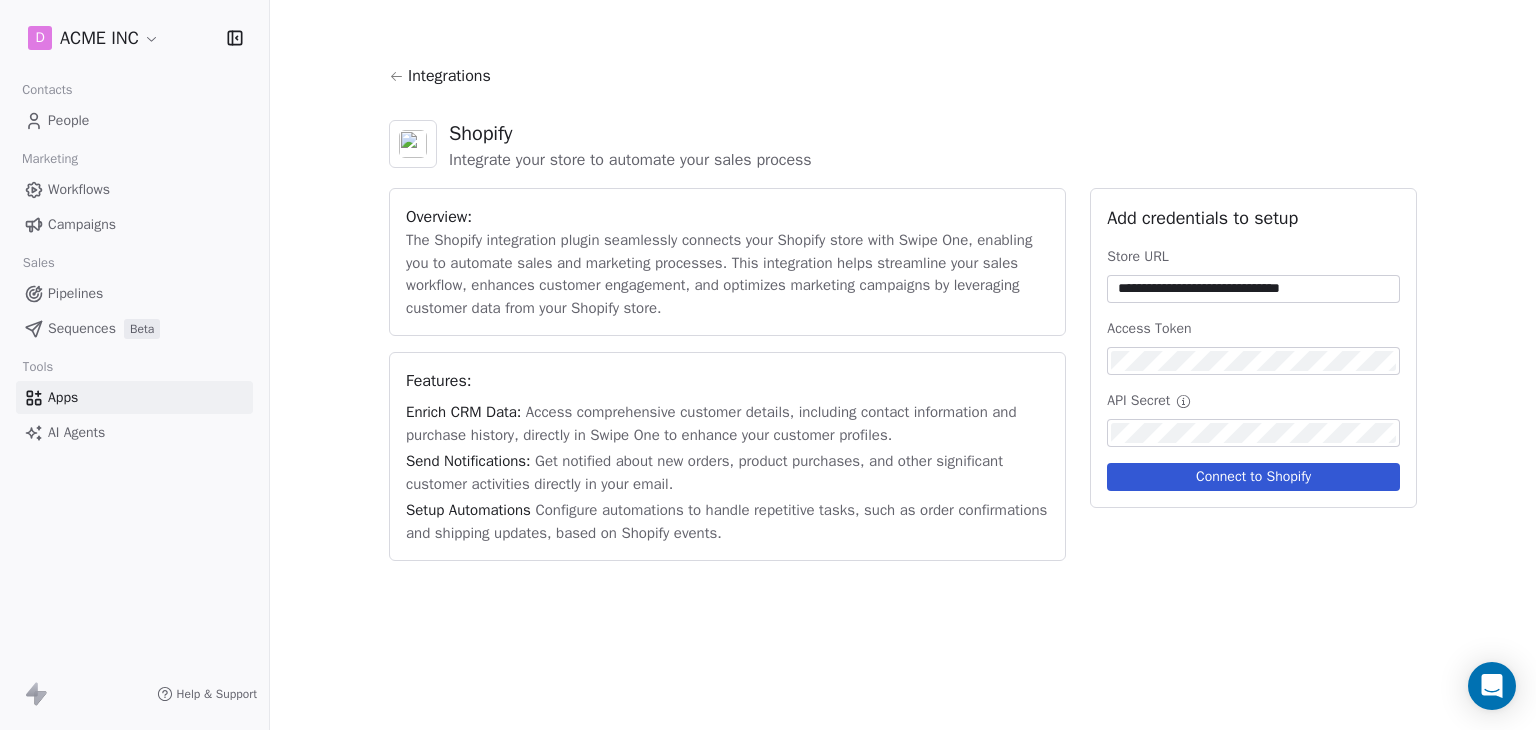type on "**********" 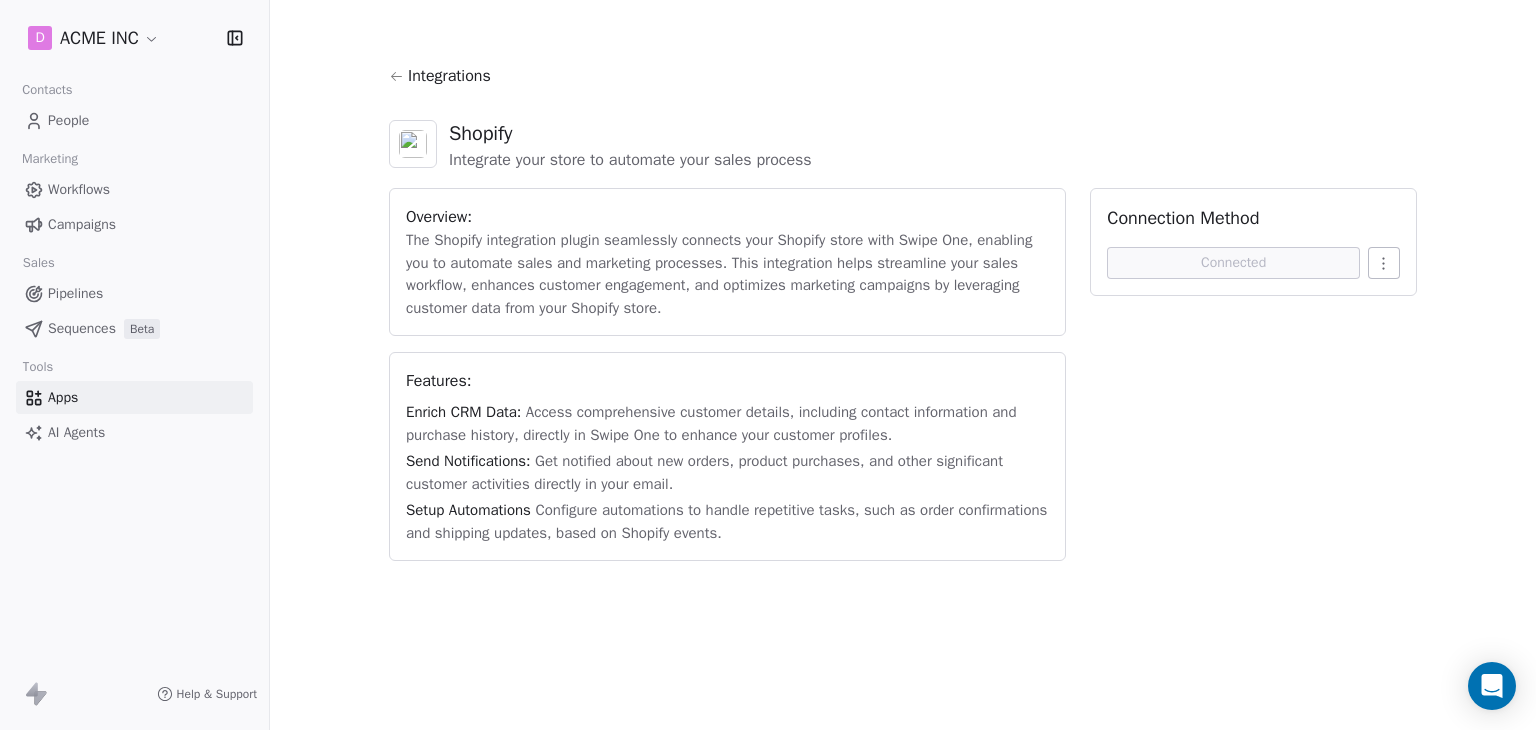 click on "People" at bounding box center [68, 120] 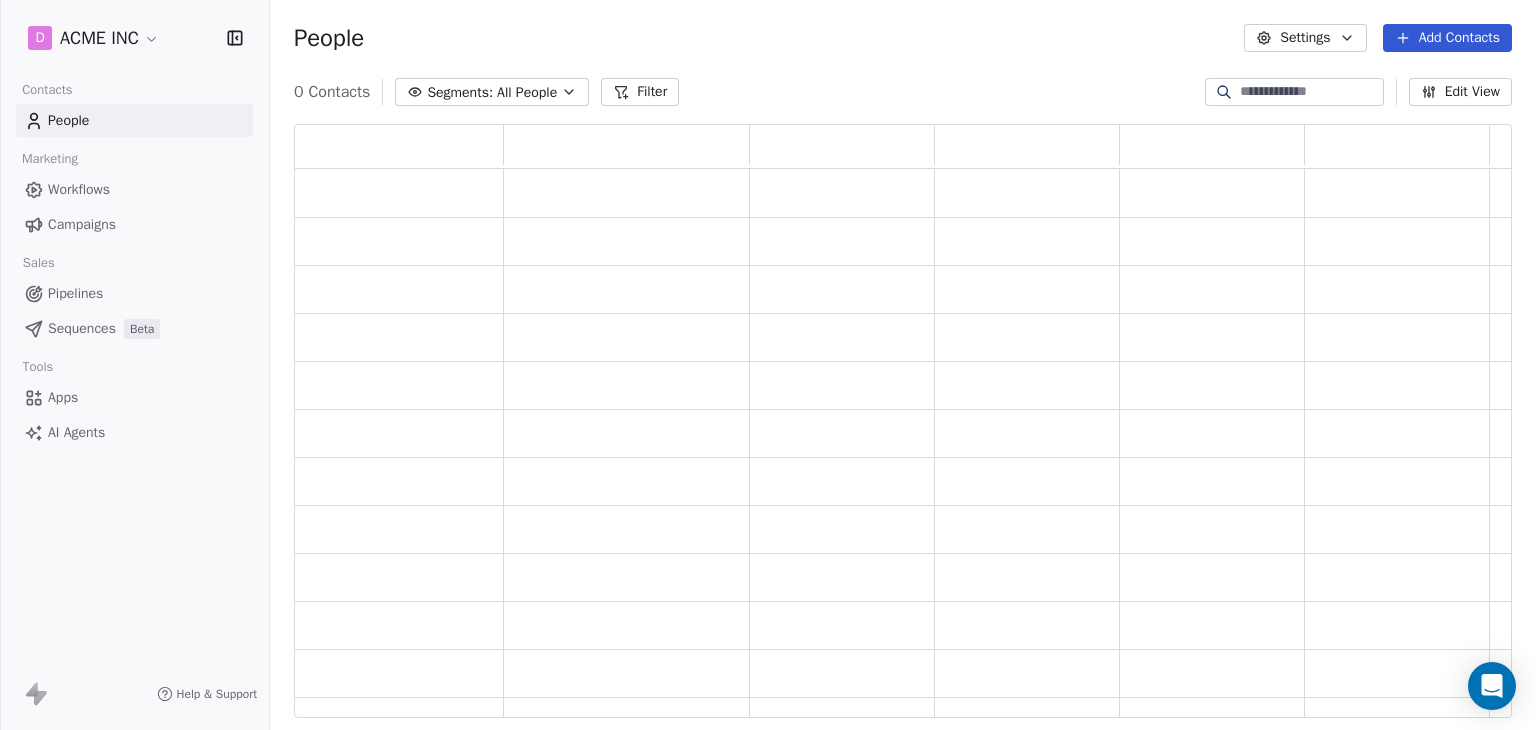 scroll, scrollTop: 16, scrollLeft: 16, axis: both 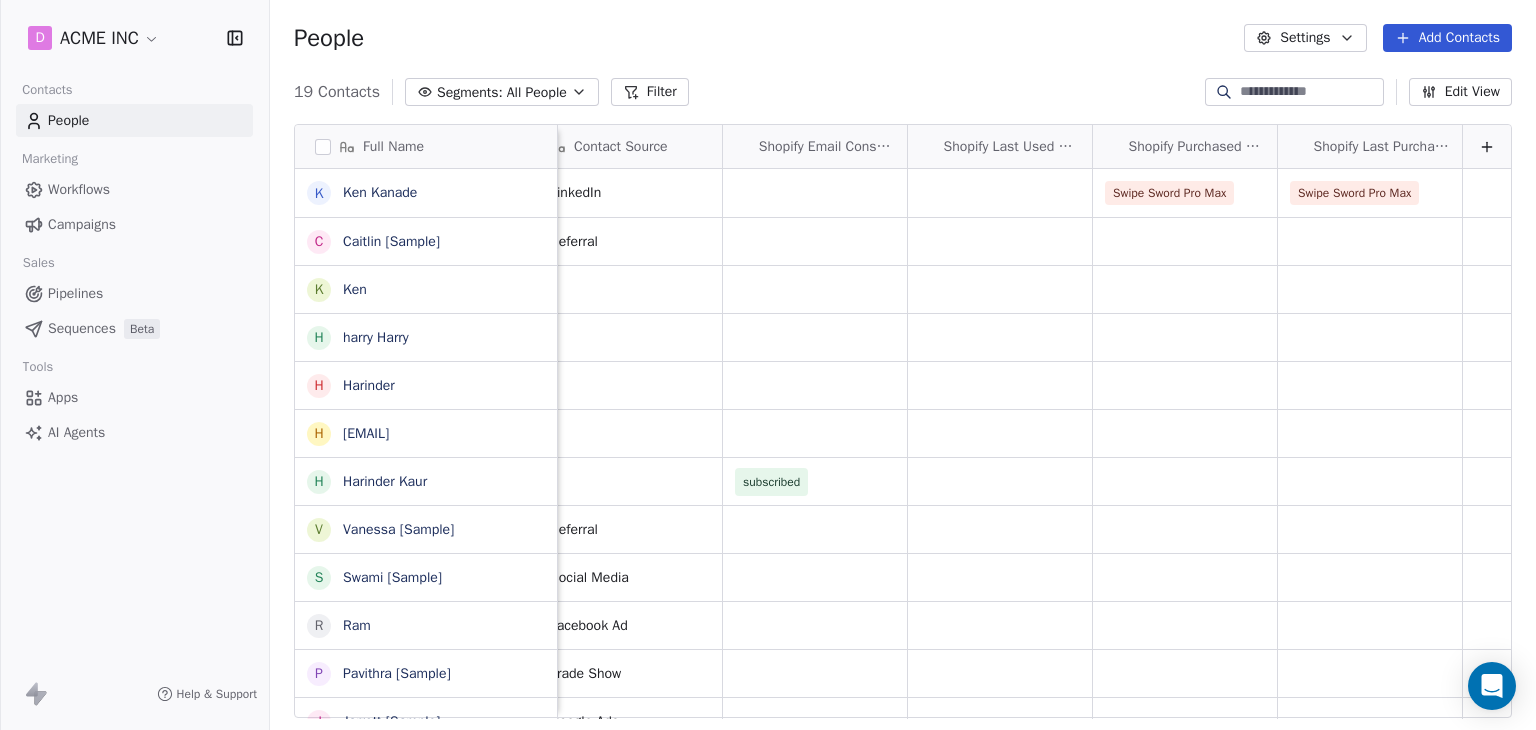 click 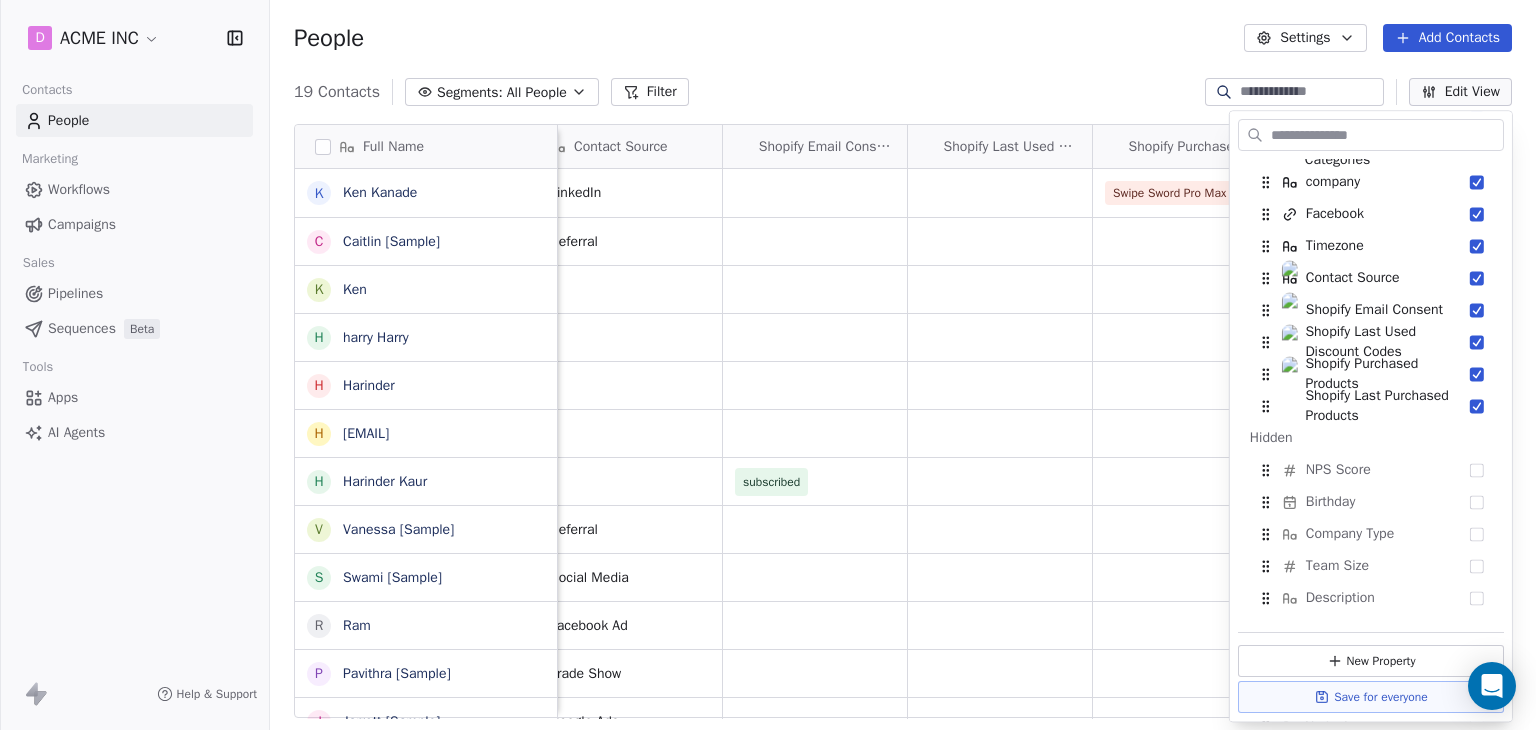 scroll, scrollTop: 739, scrollLeft: 0, axis: vertical 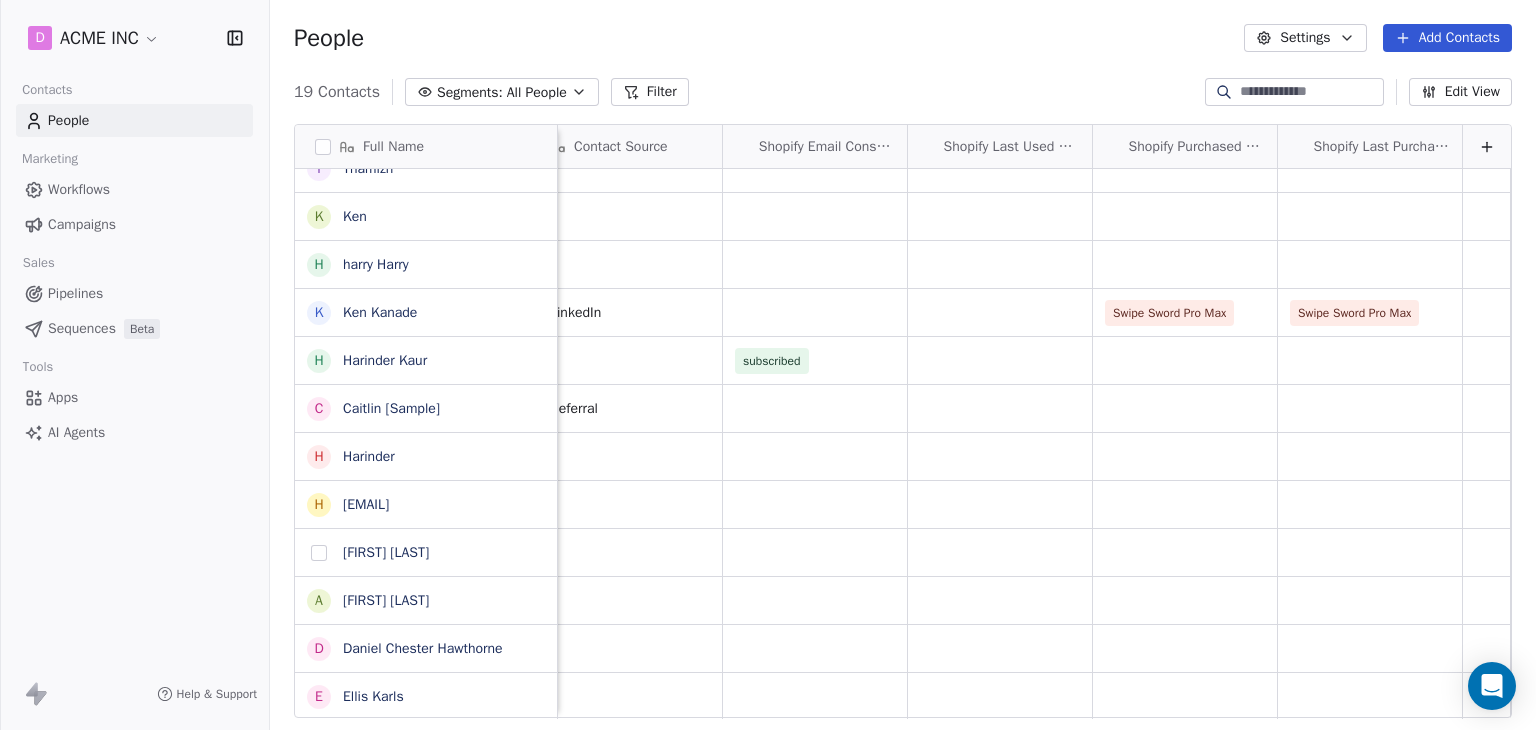 click at bounding box center [319, 553] 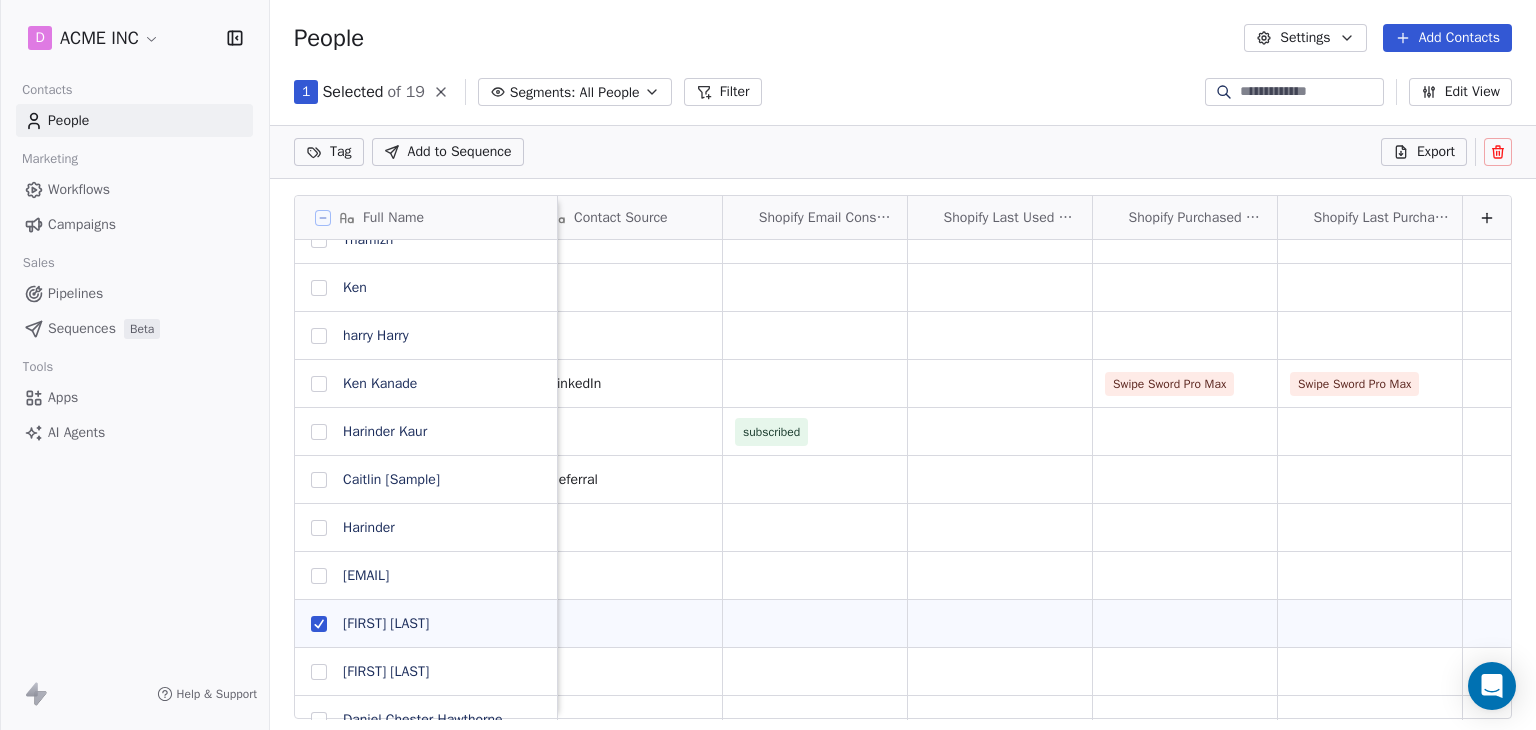 scroll, scrollTop: 556, scrollLeft: 1250, axis: both 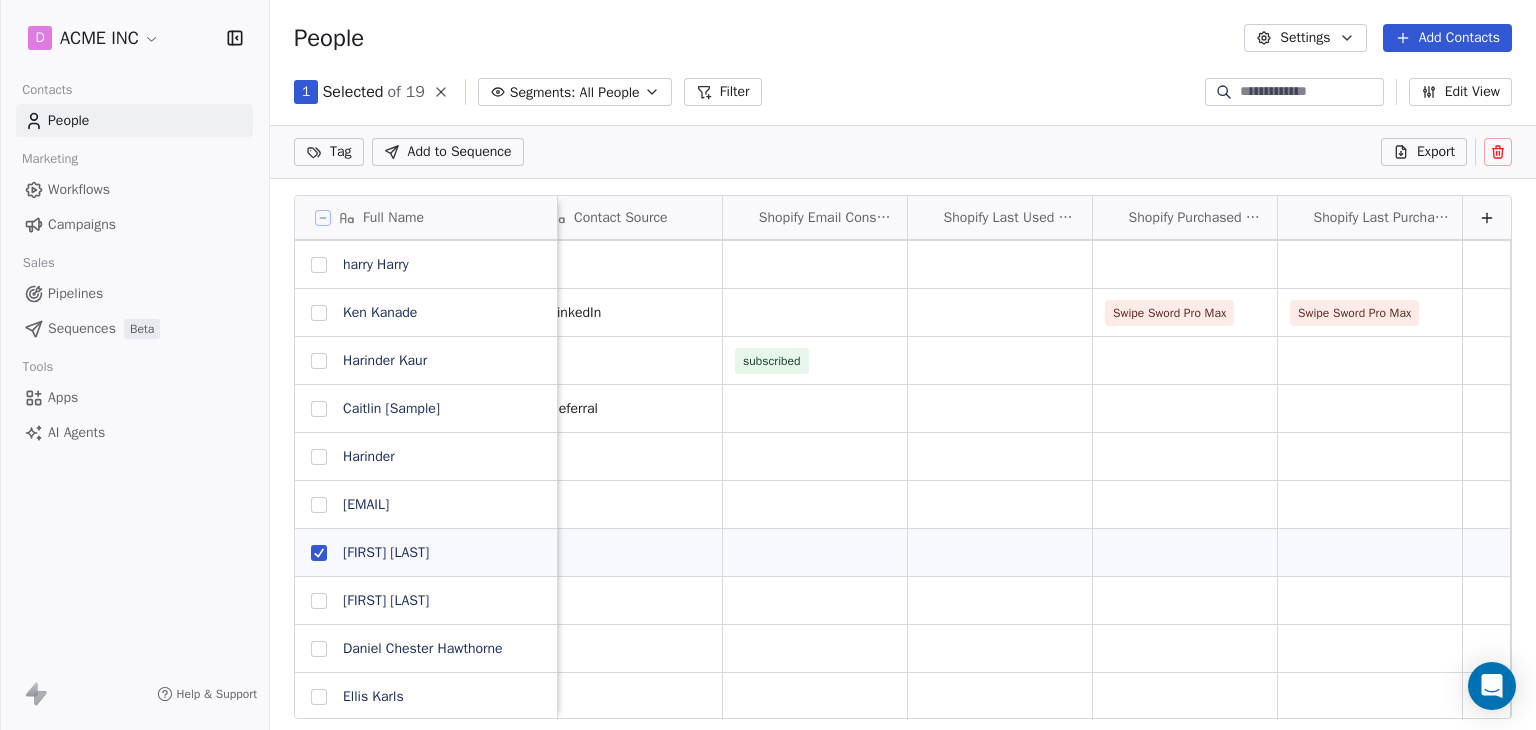 click at bounding box center (319, 601) 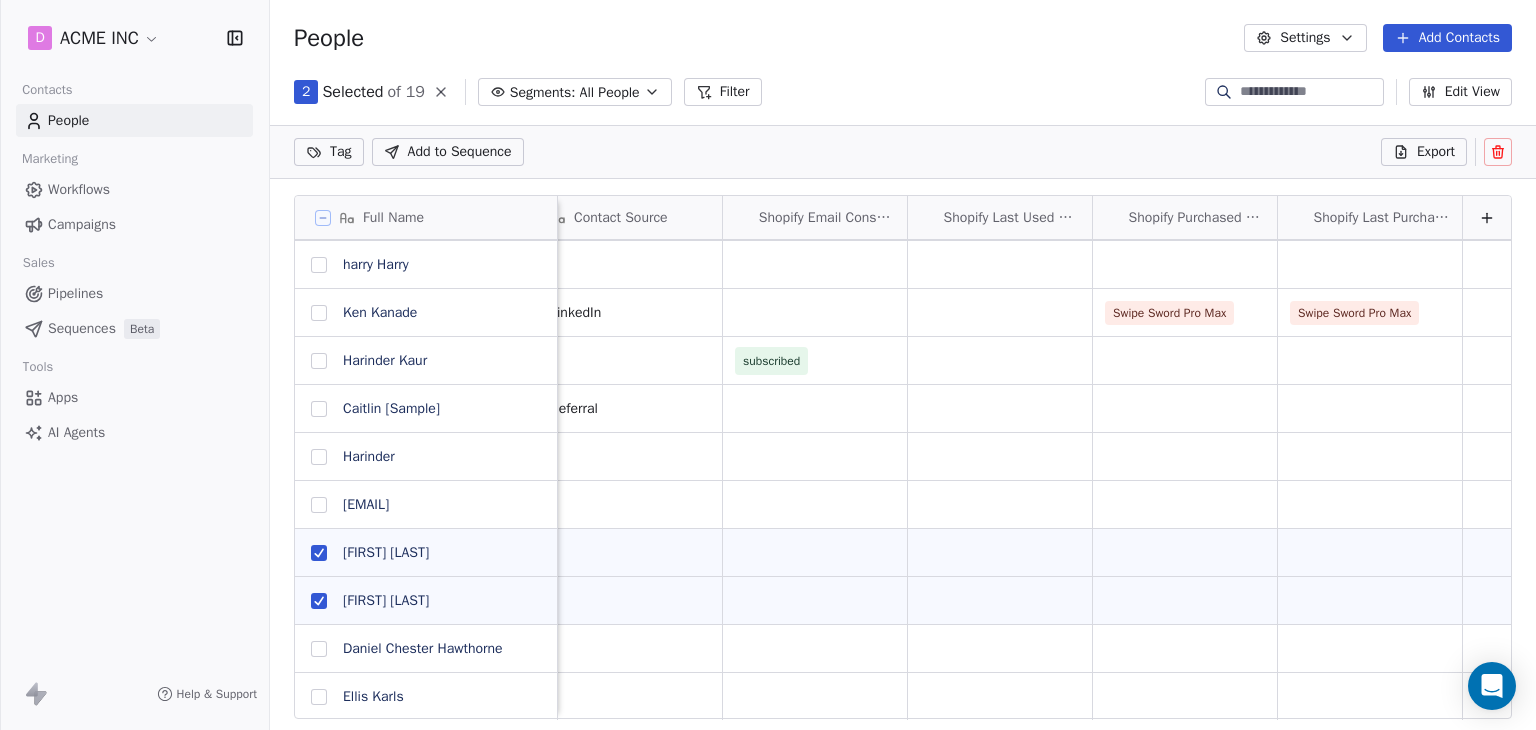 click 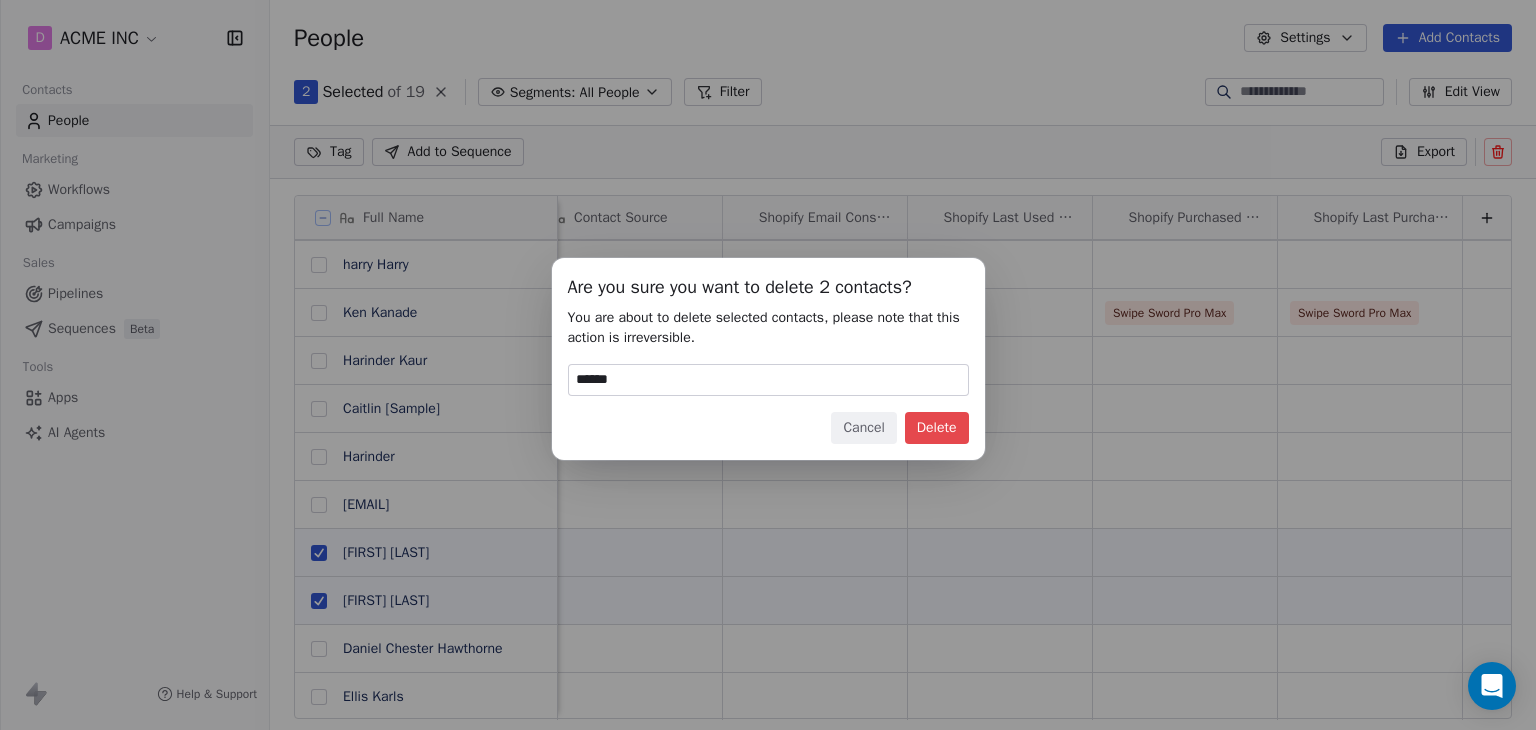 type on "******" 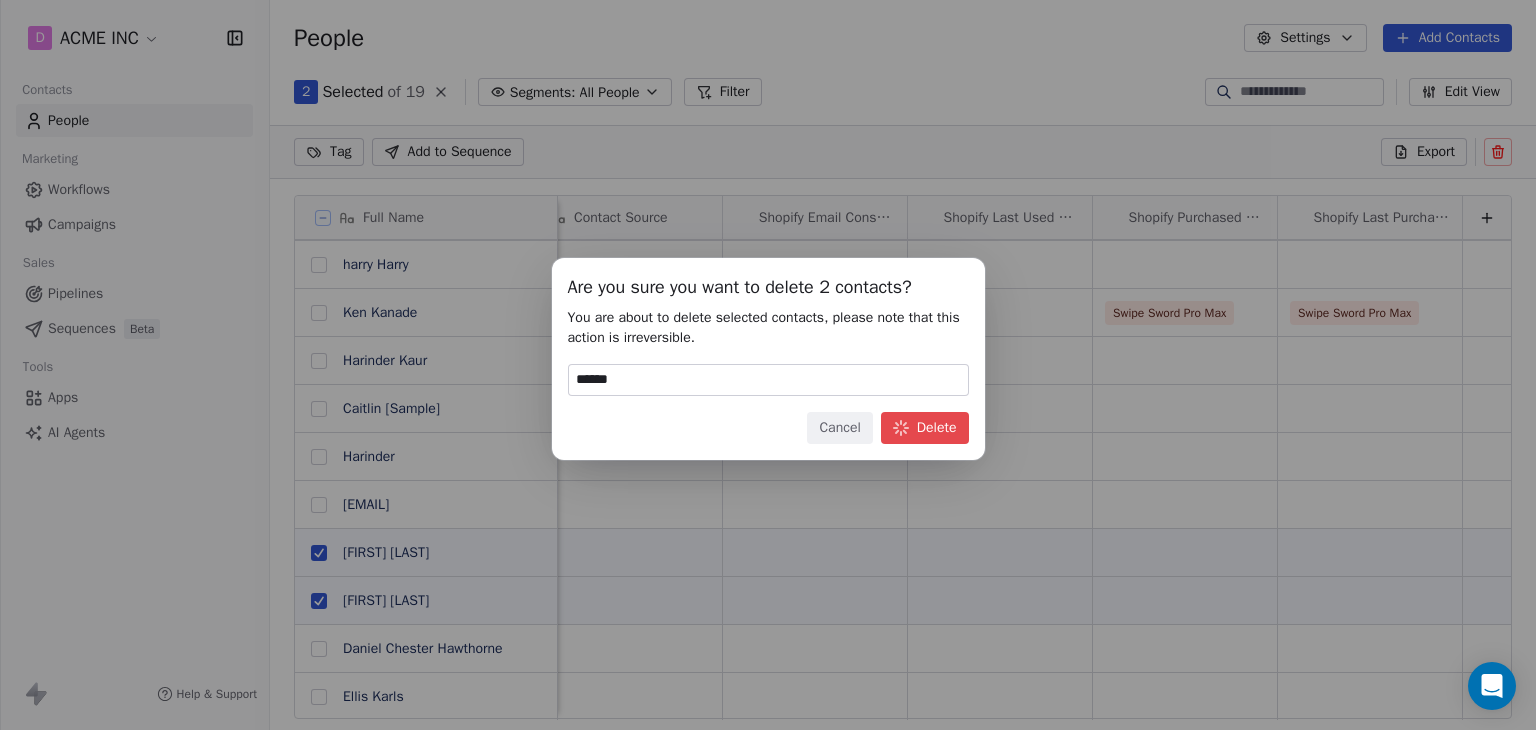 scroll, scrollTop: 16, scrollLeft: 16, axis: both 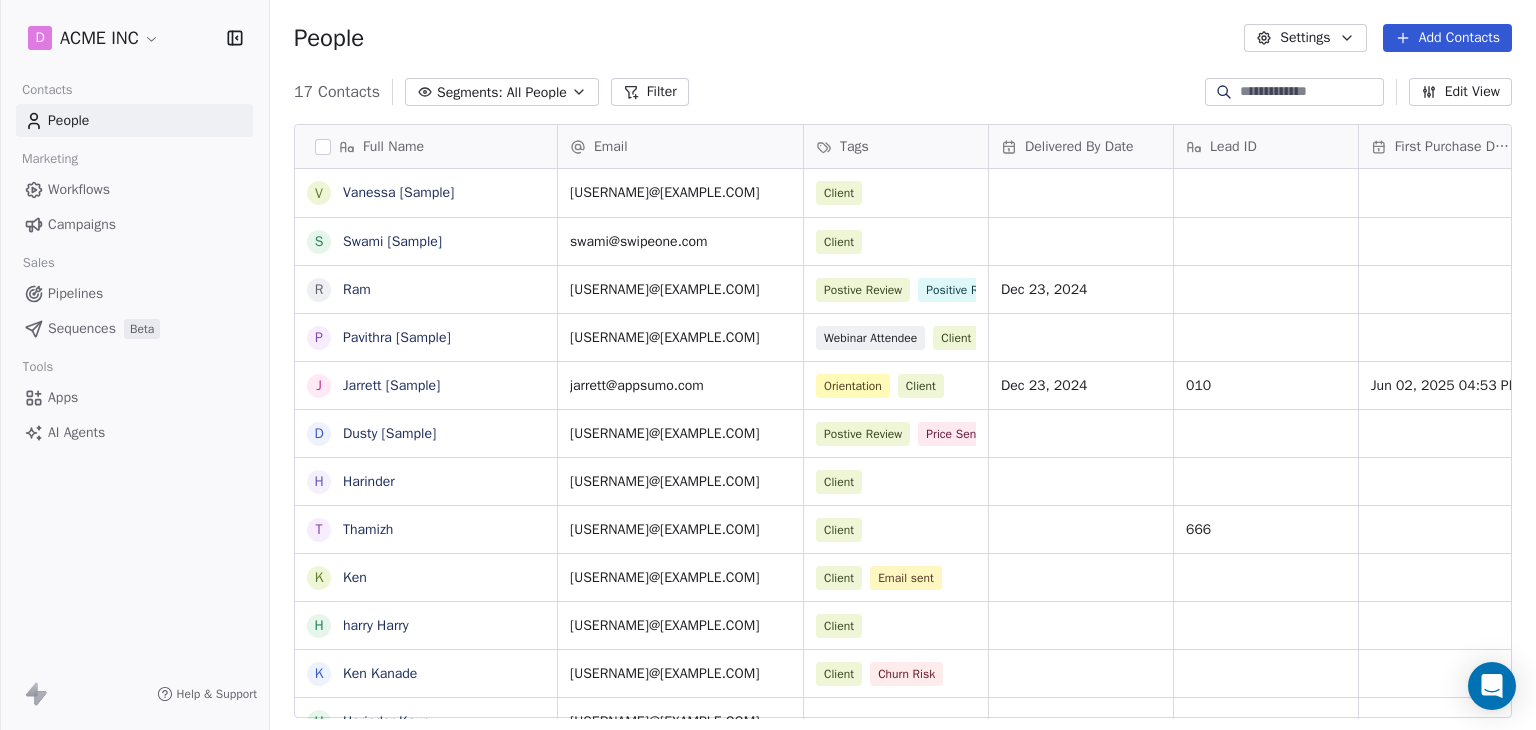 click at bounding box center (1310, 92) 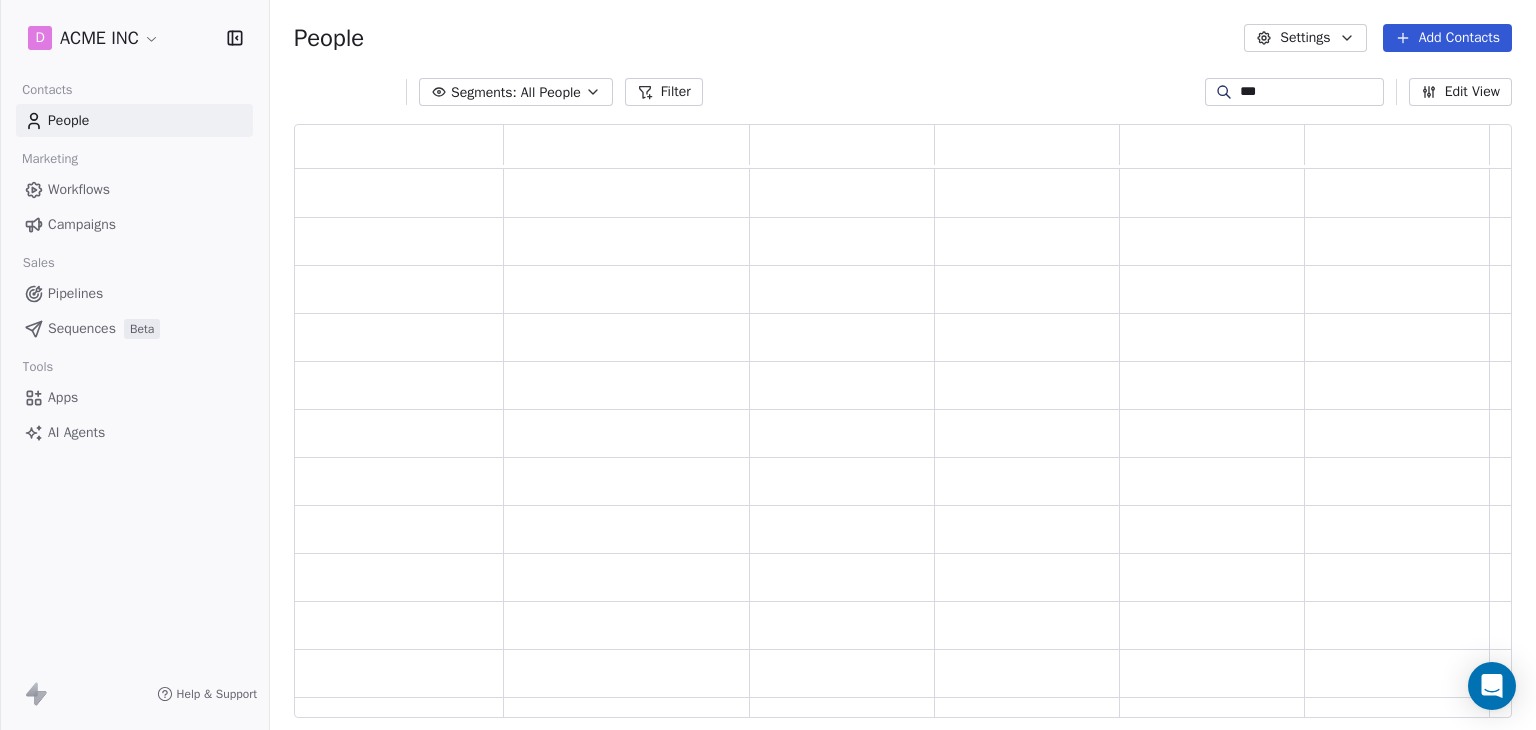 scroll, scrollTop: 16, scrollLeft: 16, axis: both 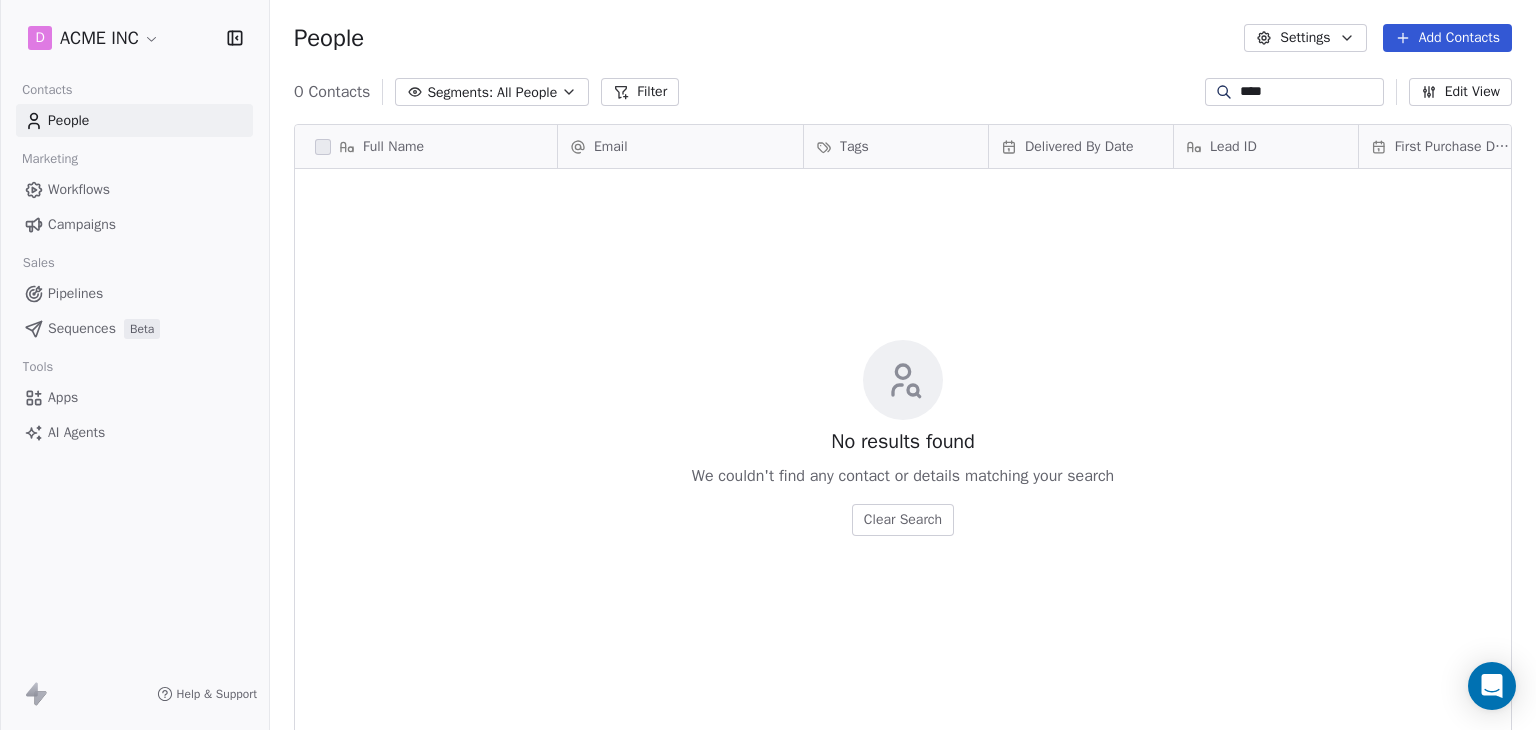 type on "****" 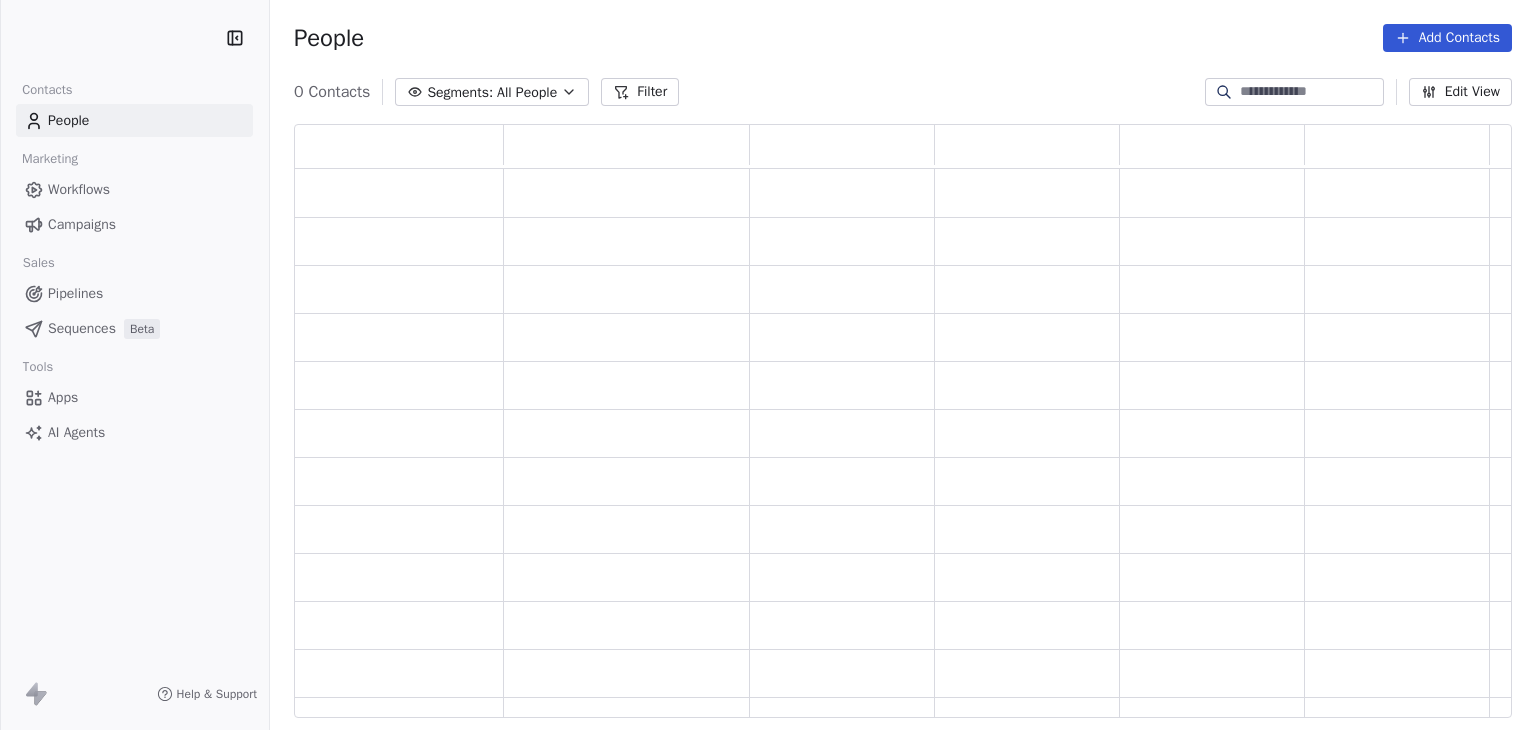 scroll, scrollTop: 0, scrollLeft: 0, axis: both 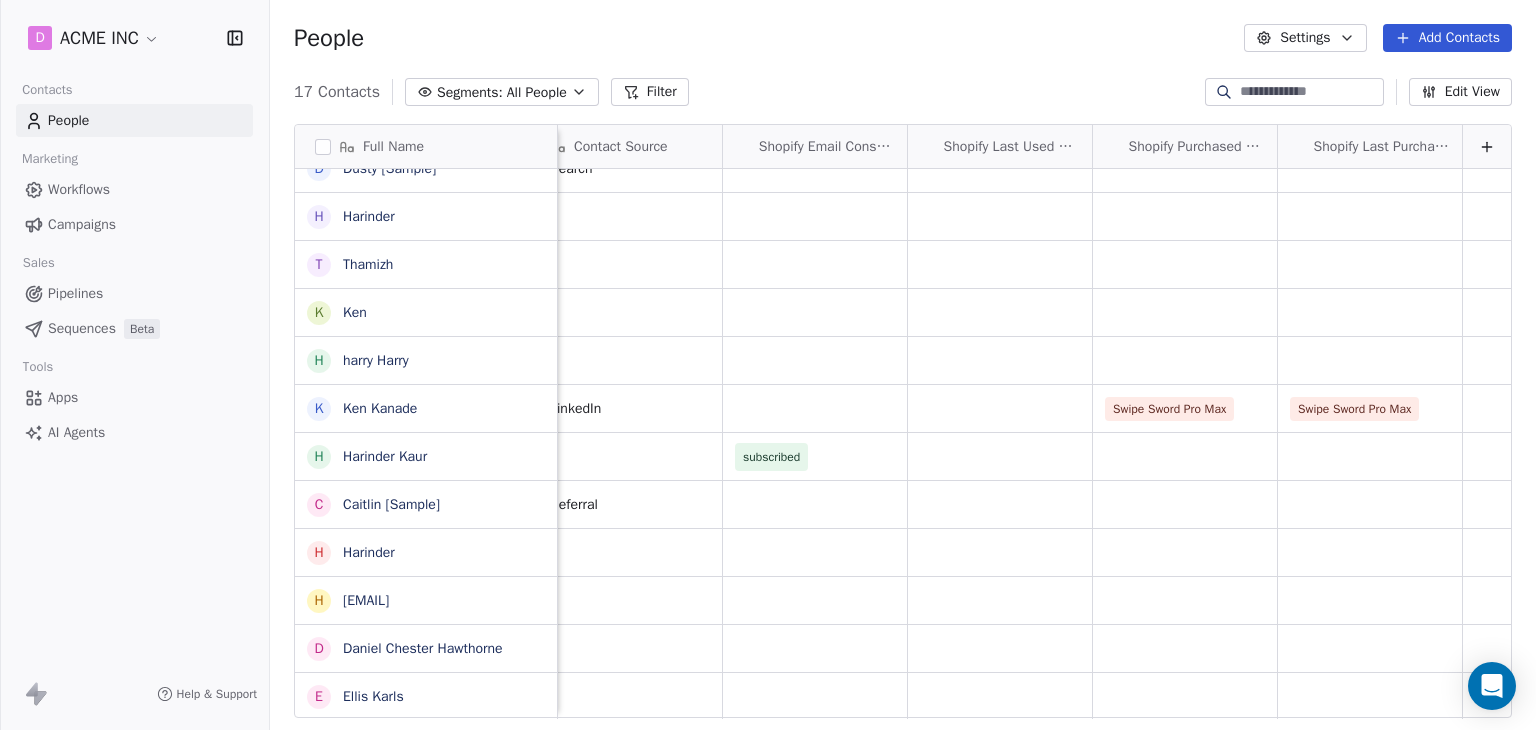 click at bounding box center (1310, 92) 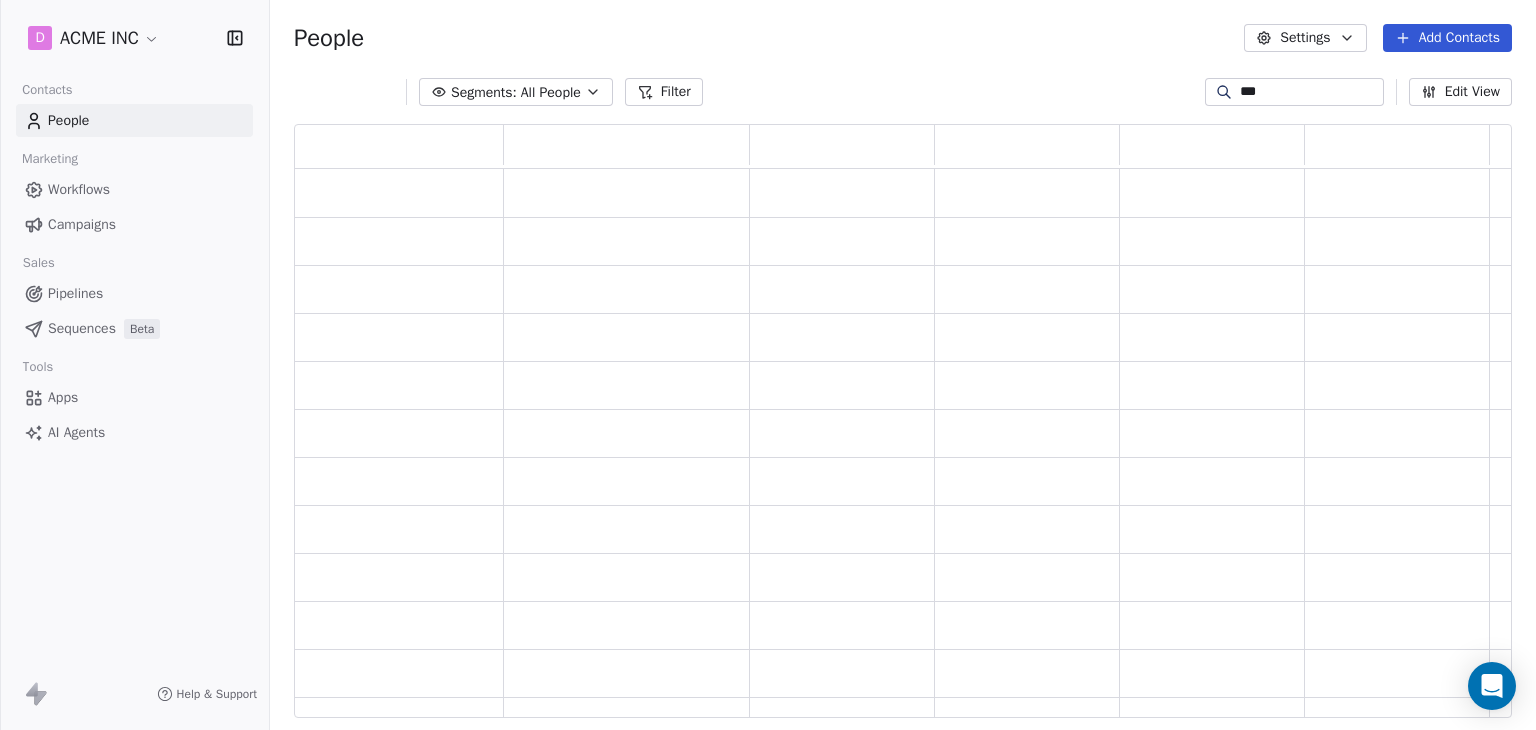 scroll, scrollTop: 16, scrollLeft: 16, axis: both 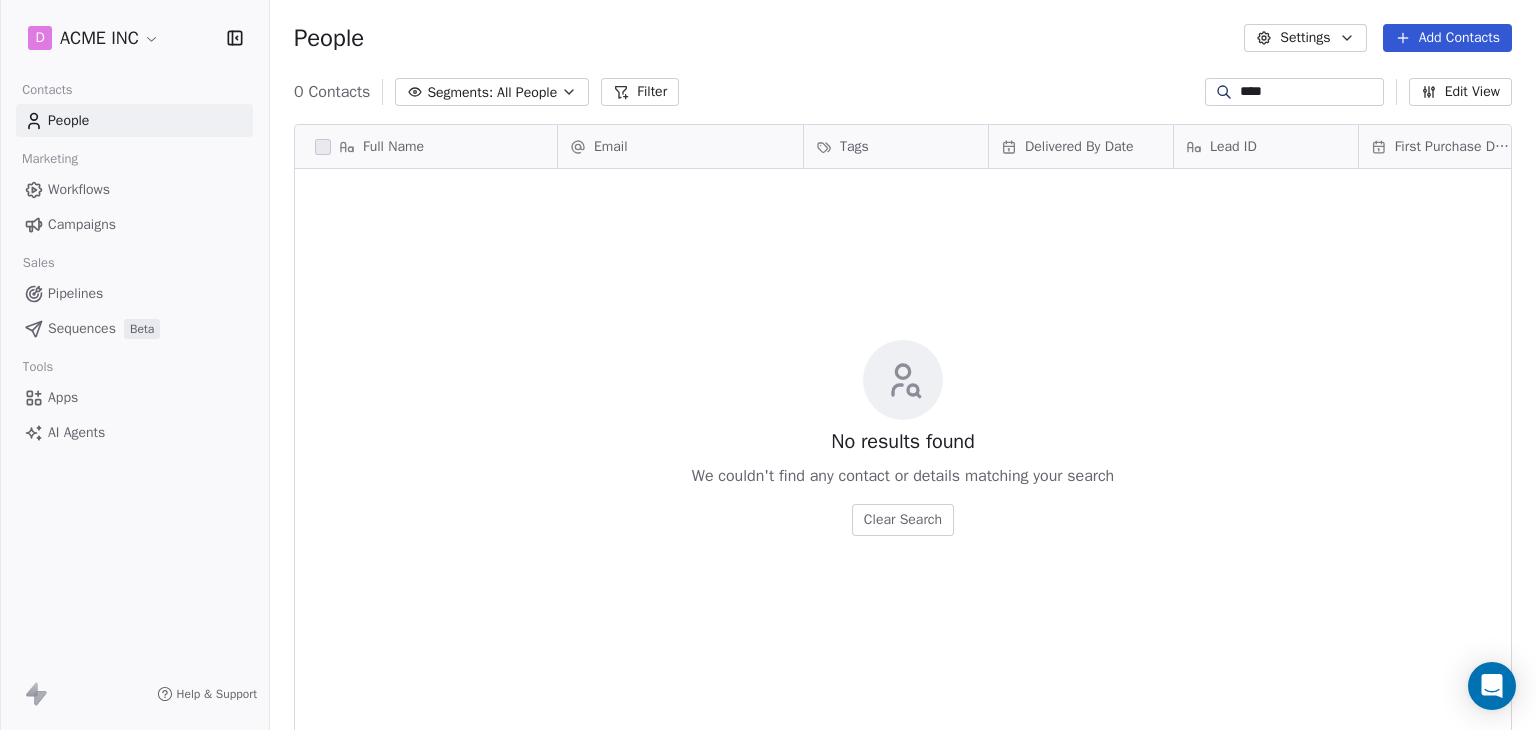 type on "****" 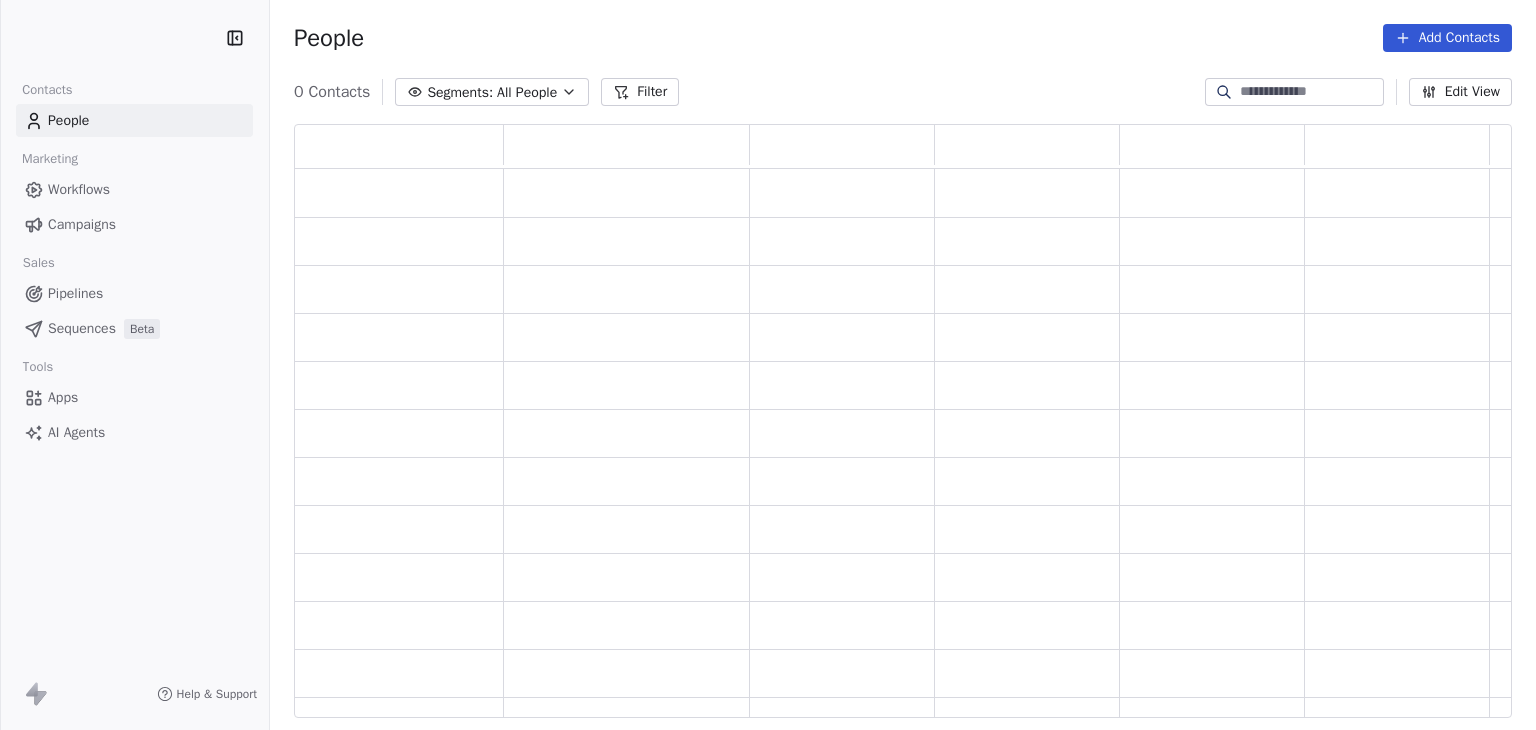 scroll, scrollTop: 0, scrollLeft: 0, axis: both 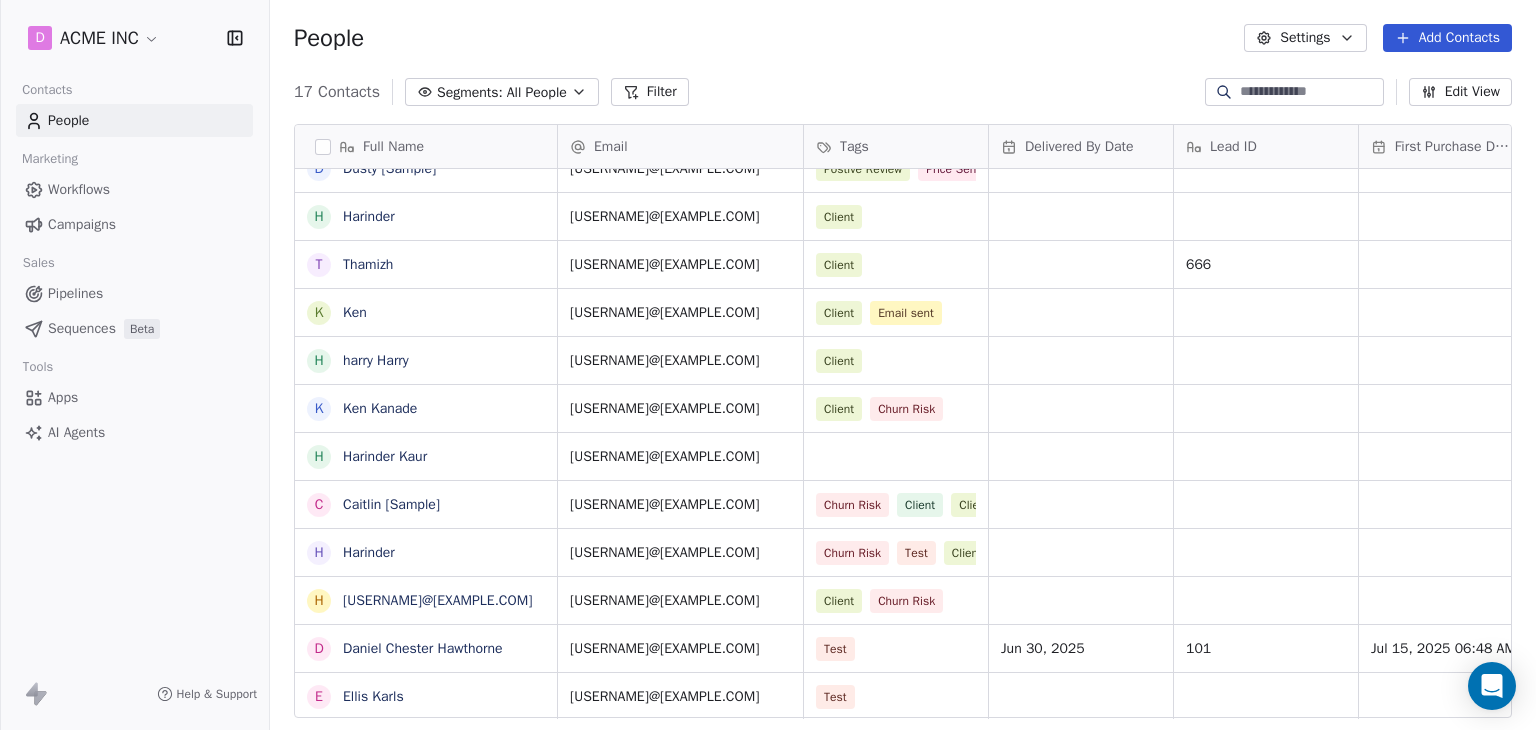 click on "Apps" at bounding box center (134, 397) 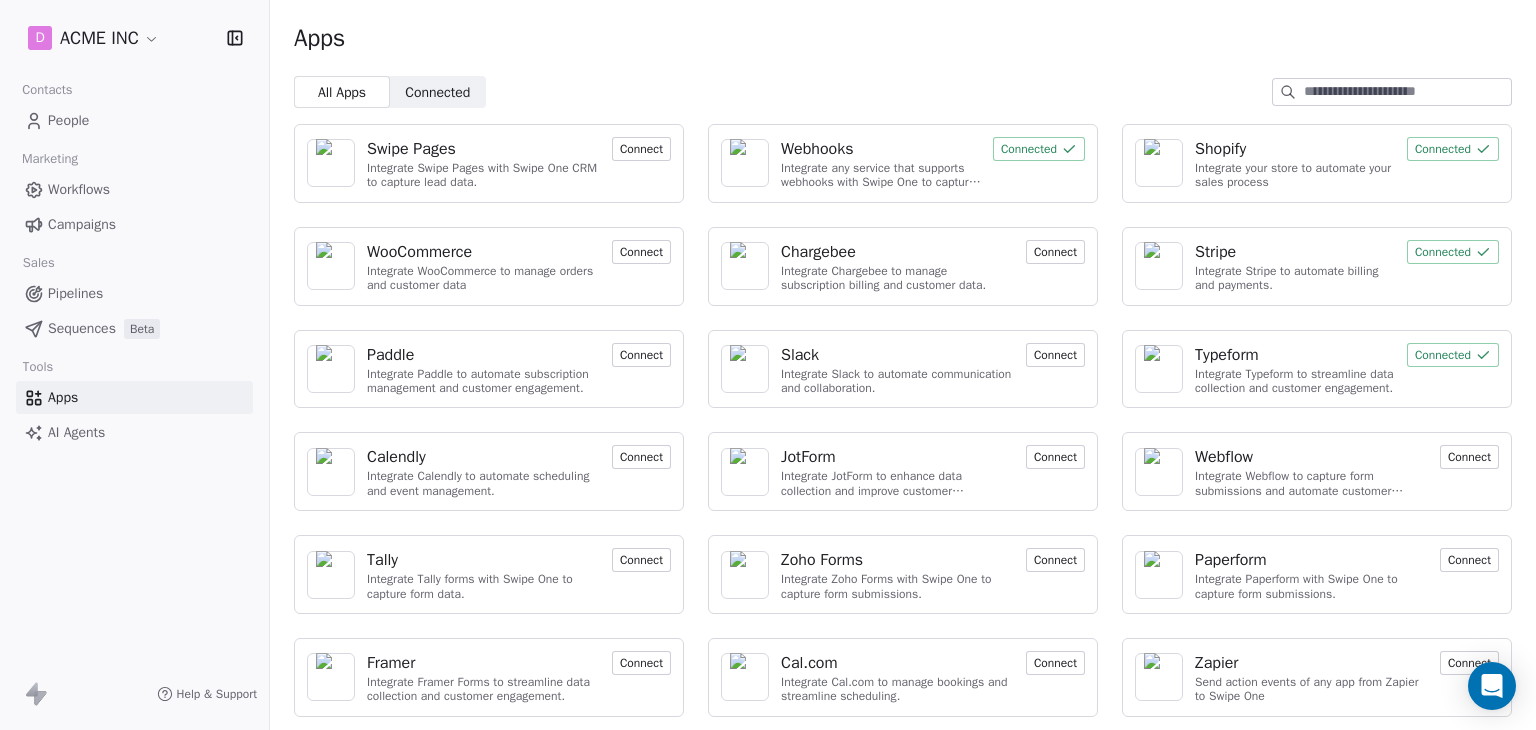 click on "Shopify" at bounding box center [1220, 149] 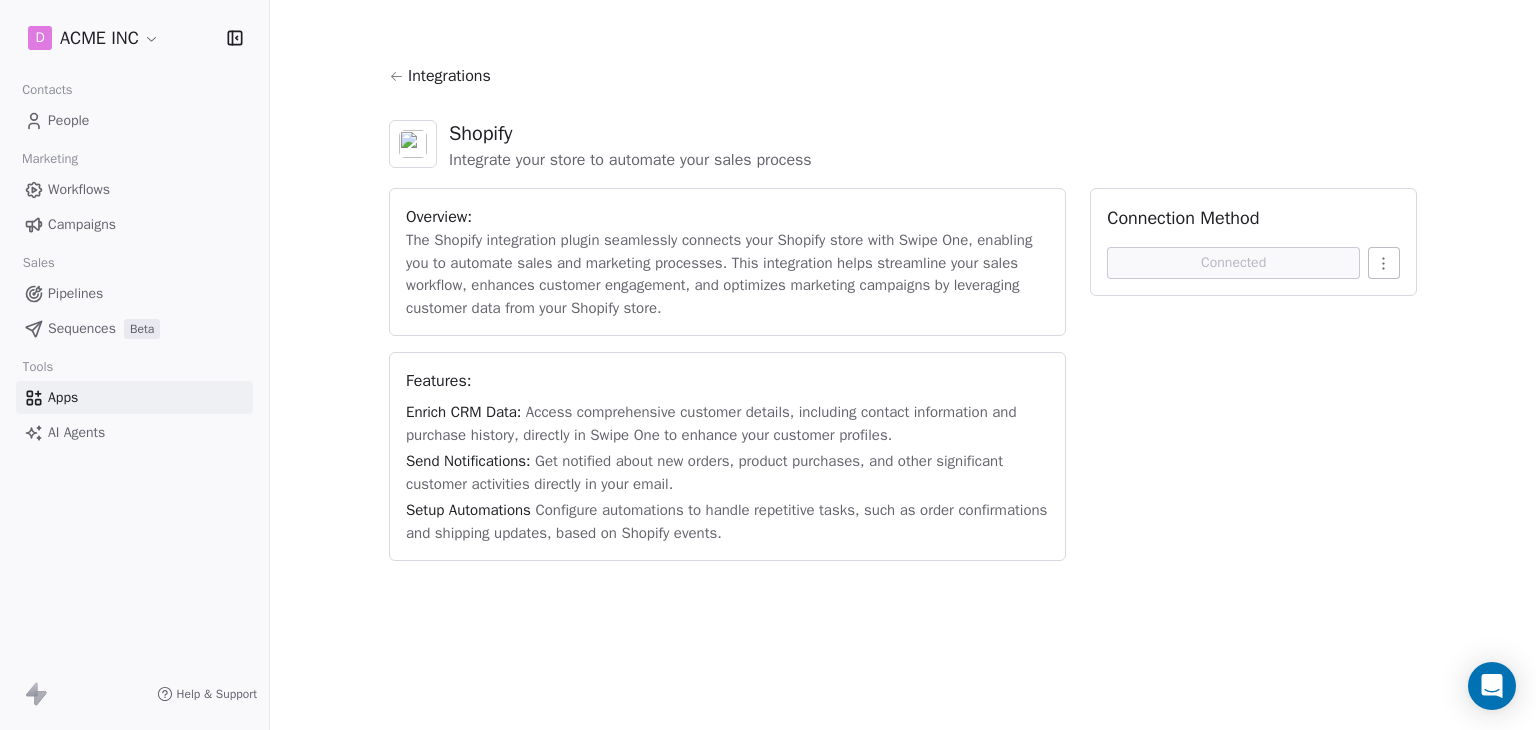 click on "D ACME INC Contacts People Marketing Workflows Campaigns Sales Pipelines Sequences Beta Tools Apps AI Agents Help & Support Integrations Shopify Integrate your store to automate your sales process Overview: The Shopify integration plugin seamlessly connects your Shopify store with Swipe One, enabling you to automate sales and marketing processes. This integration helps streamline your sales workflow, enhances customer engagement, and optimizes marketing campaigns by leveraging customer data from your Shopify store.   Features: Enrich CRM Data:   Access comprehensive customer details, including contact information and purchase history, directly in Swipe One to enhance your customer profiles. Send Notifications:   Get notified about new orders, product purchases, and other significant customer activities directly in your email. Setup Automations   Configure automations to handle repetitive tasks, such as order confirmations and shipping updates, based on Shopify events. Connection Method Connected" at bounding box center [768, 365] 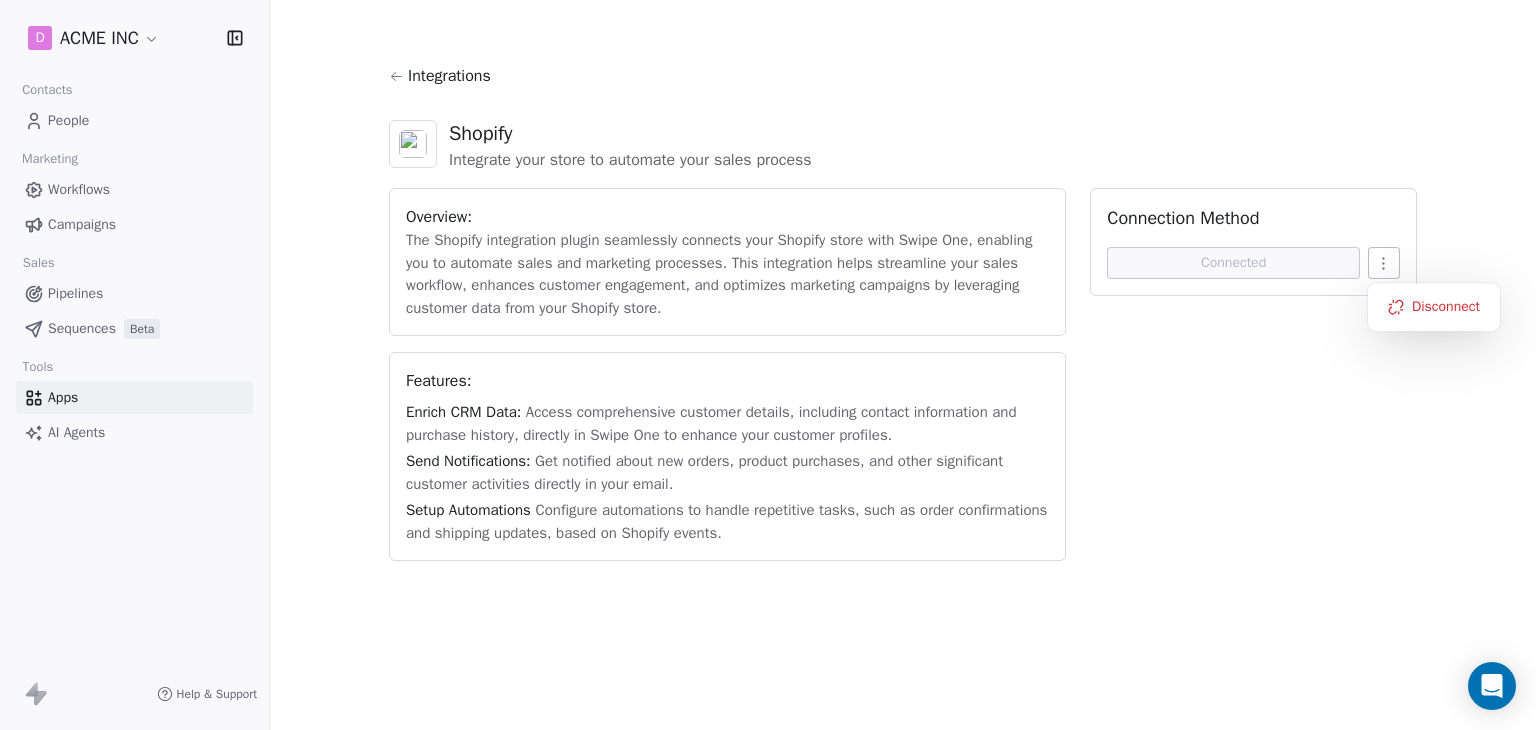 click on "D ACME INC Contacts People Marketing Workflows Campaigns Sales Pipelines Sequences Beta Tools Apps AI Agents Help & Support Integrations Shopify Integrate your store to automate your sales process Overview: The Shopify integration plugin seamlessly connects your Shopify store with Swipe One, enabling you to automate sales and marketing processes. This integration helps streamline your sales workflow, enhances customer engagement, and optimizes marketing campaigns by leveraging customer data from your Shopify store.   Features: Enrich CRM Data:   Access comprehensive customer details, including contact information and purchase history, directly in Swipe One to enhance your customer profiles. Send Notifications:   Get notified about new orders, product purchases, and other significant customer activities directly in your email. Setup Automations   Configure automations to handle repetitive tasks, such as order confirmations and shipping updates, based on Shopify events. Connection Method Connected" at bounding box center [768, 365] 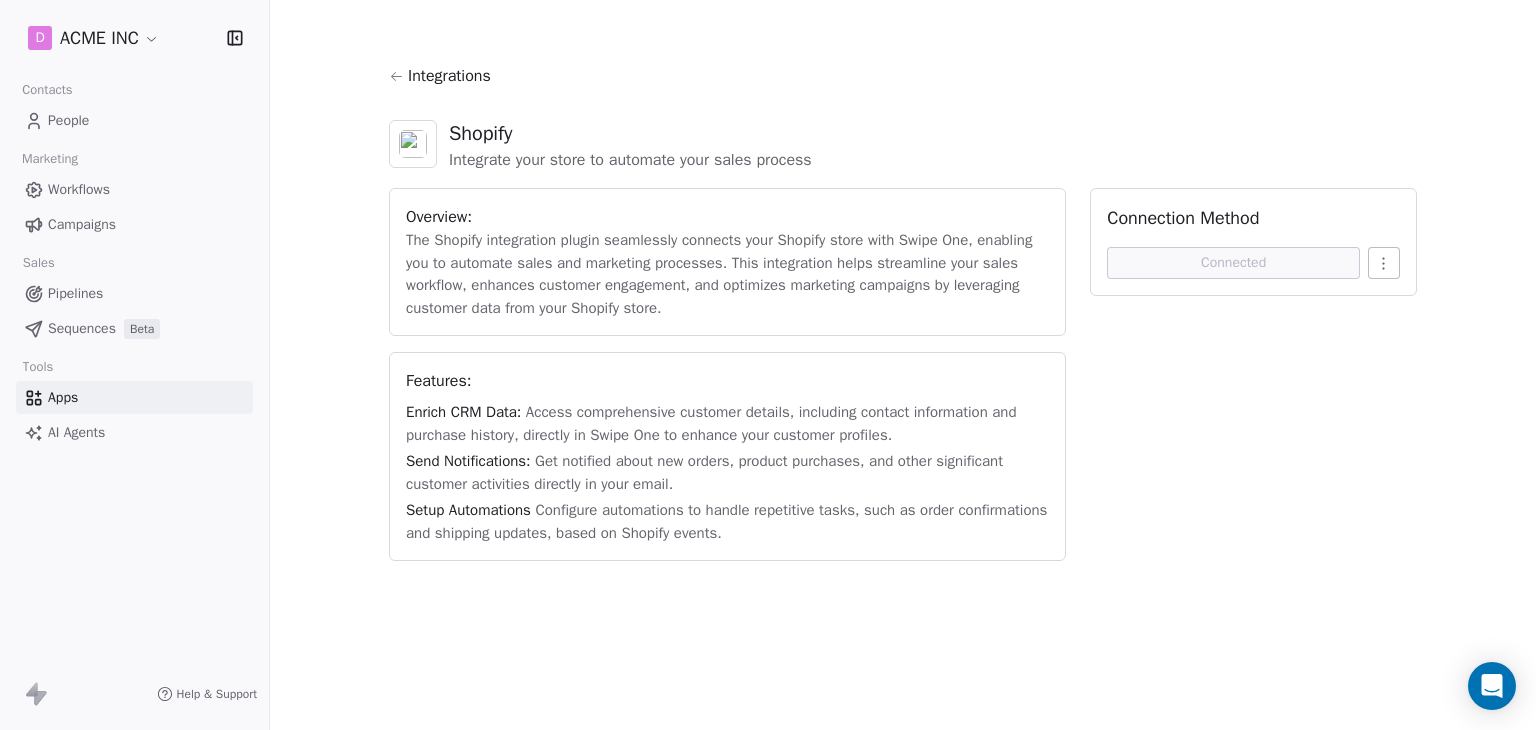 click on "People" at bounding box center [68, 120] 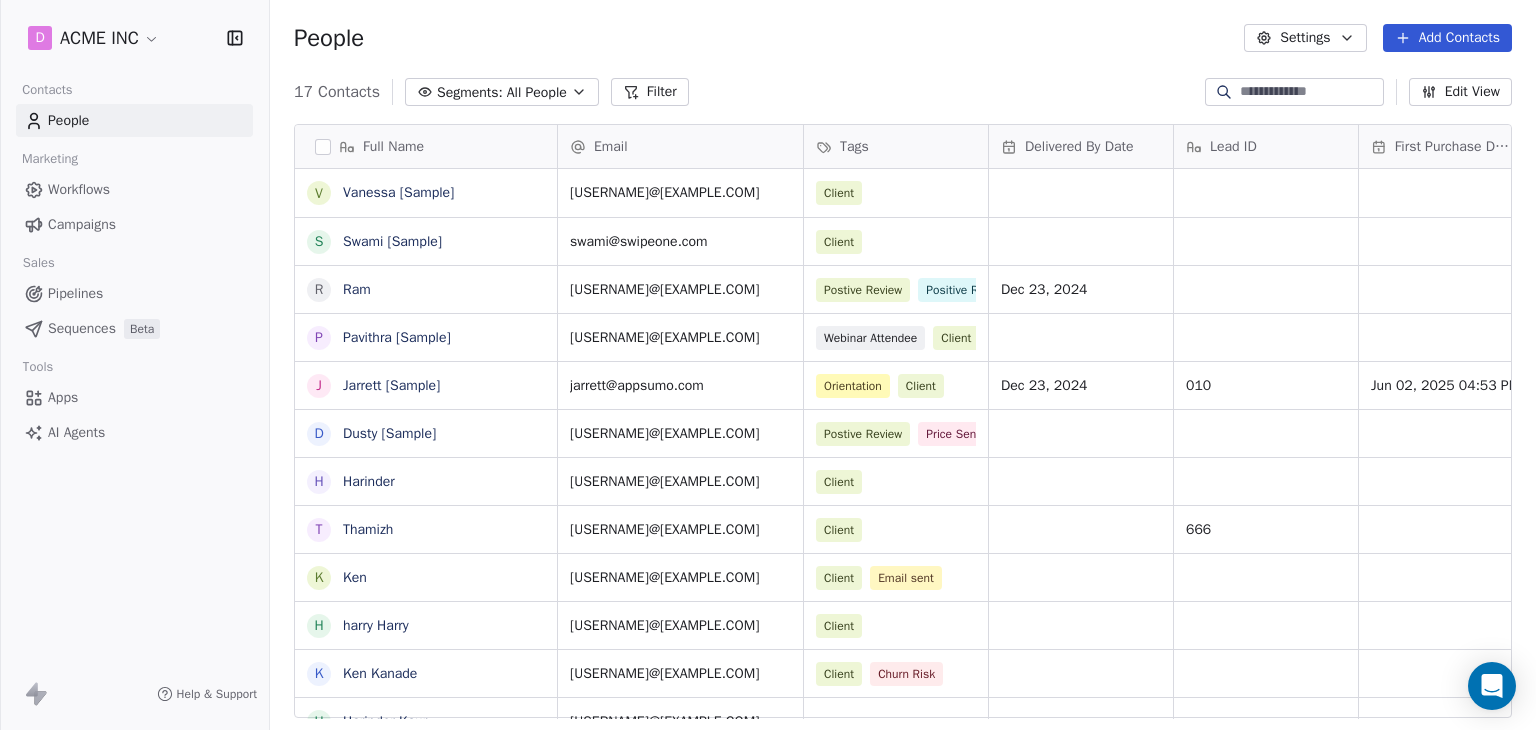 scroll, scrollTop: 265, scrollLeft: 0, axis: vertical 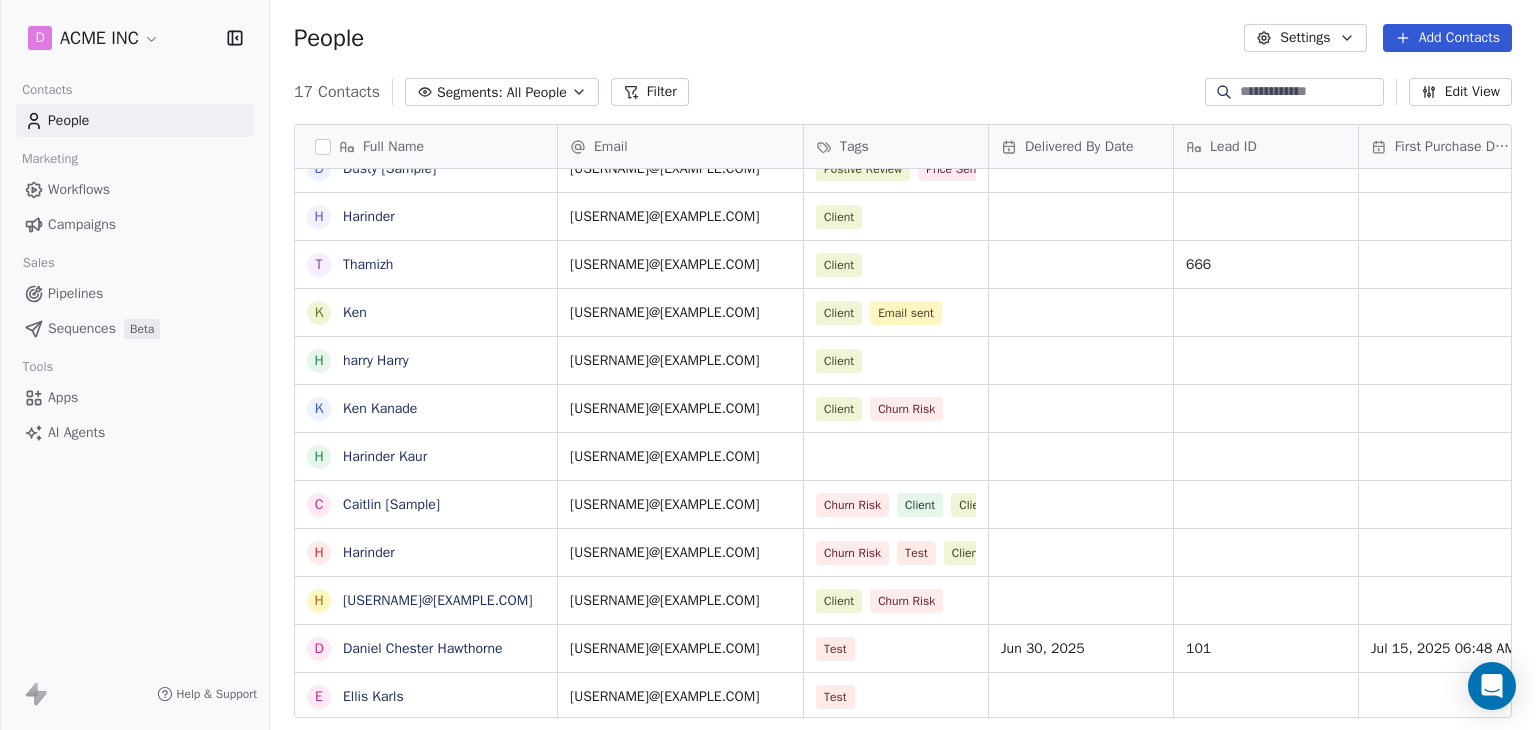 click on "Workflows" at bounding box center [79, 189] 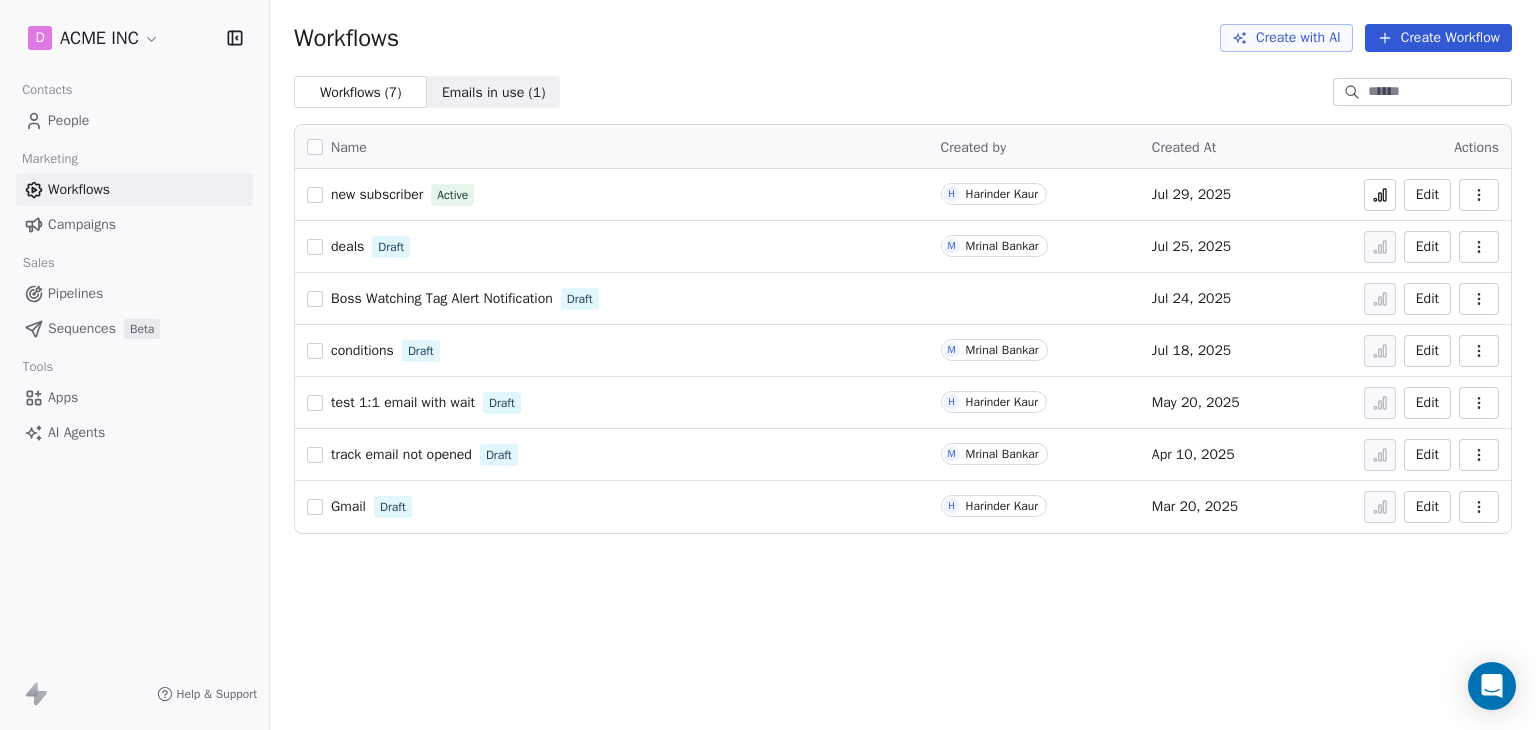 click on "People" at bounding box center [68, 120] 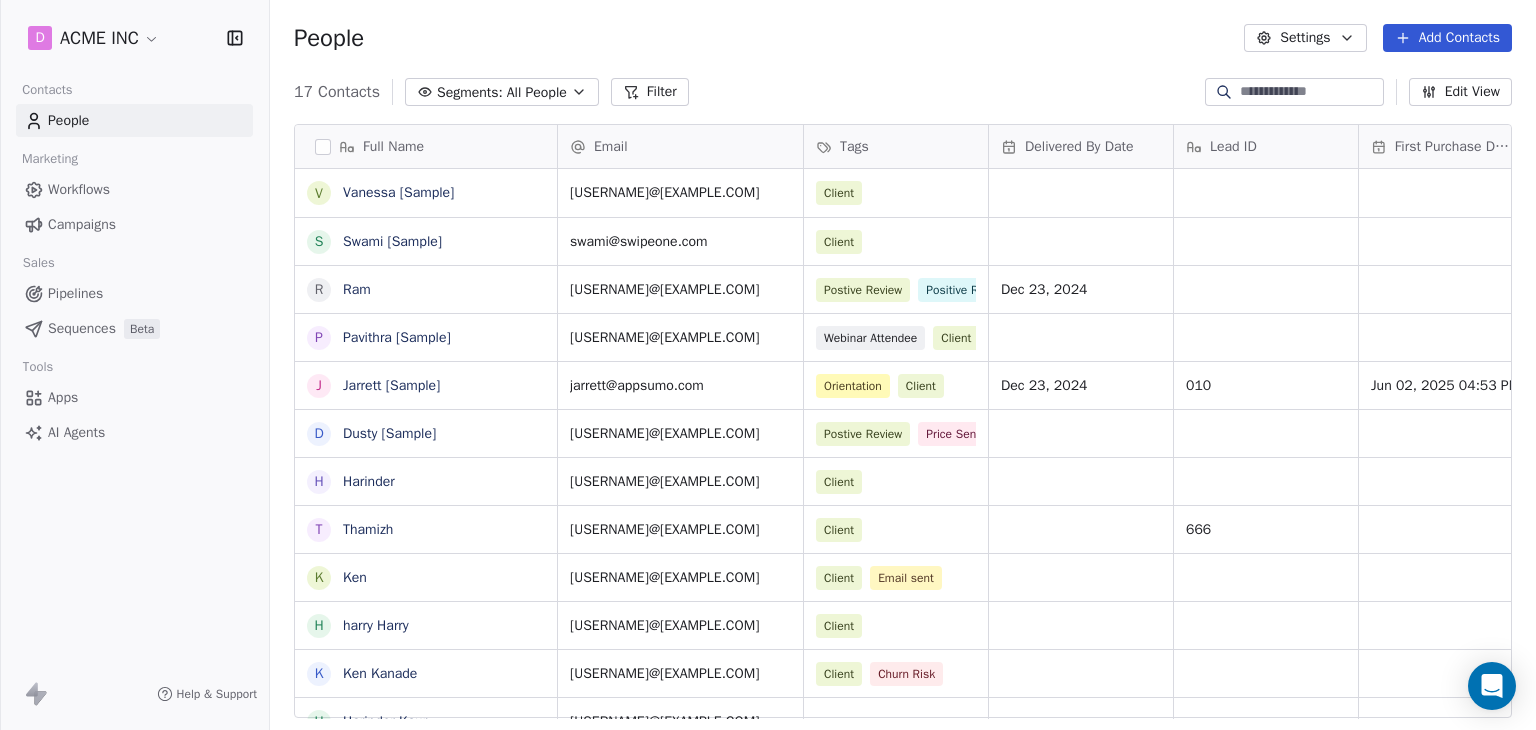 scroll, scrollTop: 265, scrollLeft: 0, axis: vertical 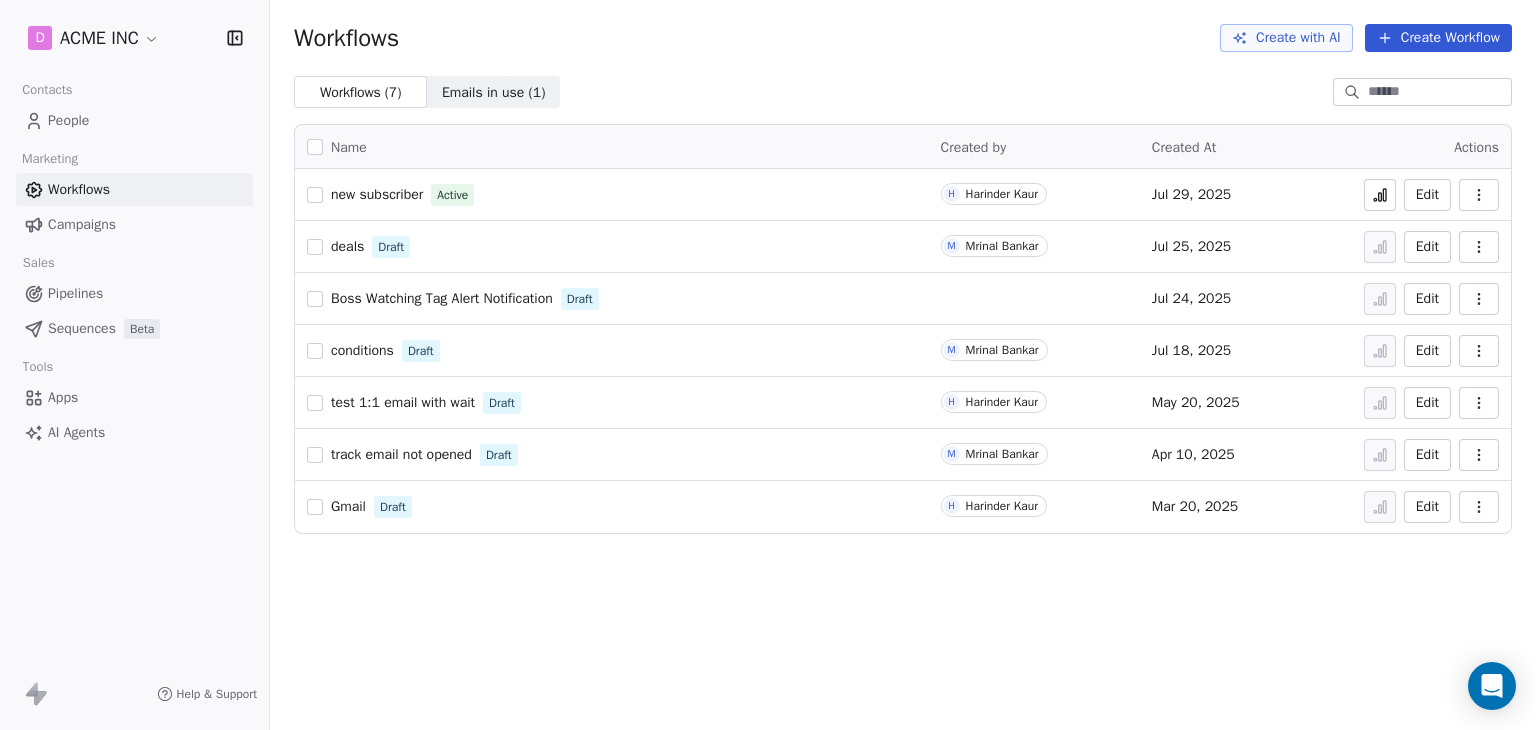 click 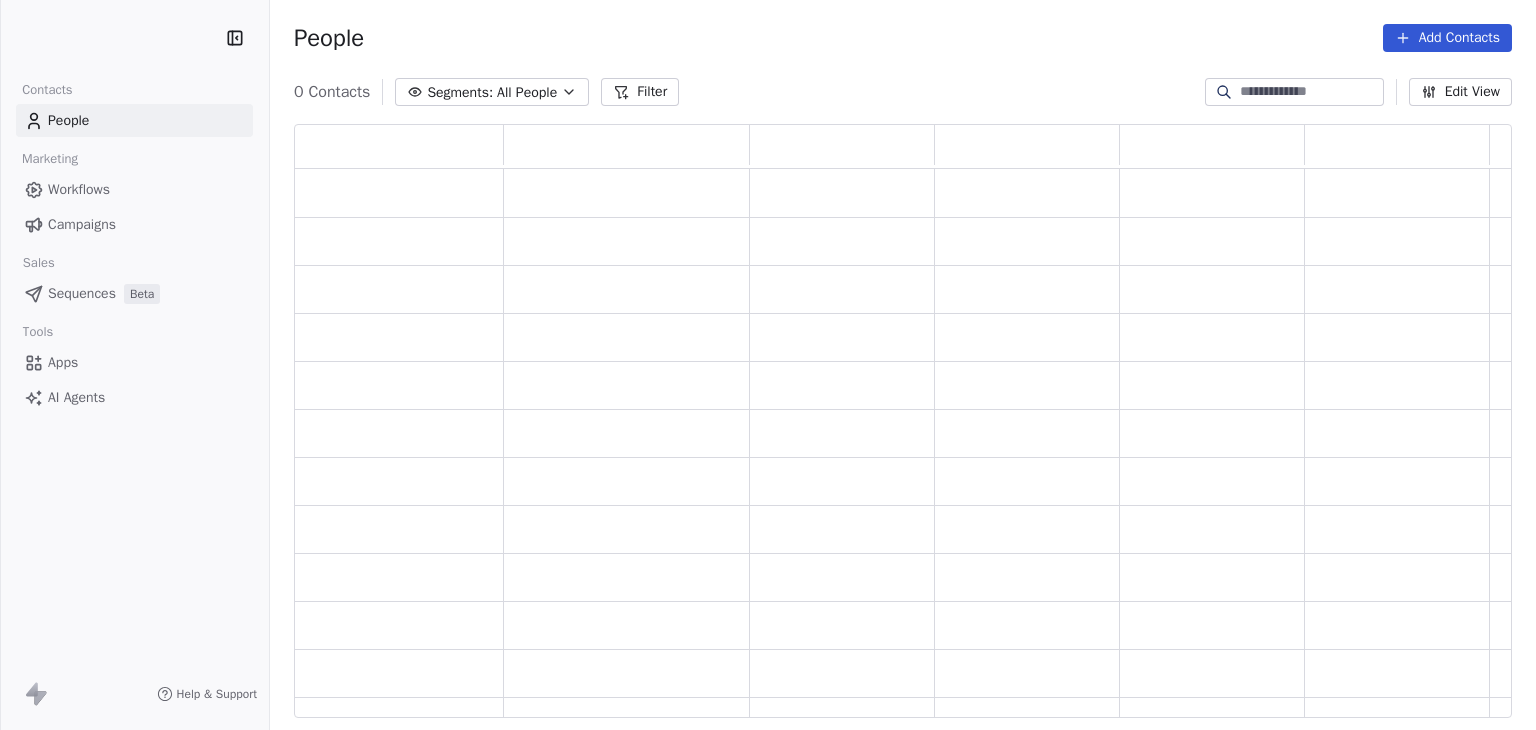 scroll, scrollTop: 0, scrollLeft: 0, axis: both 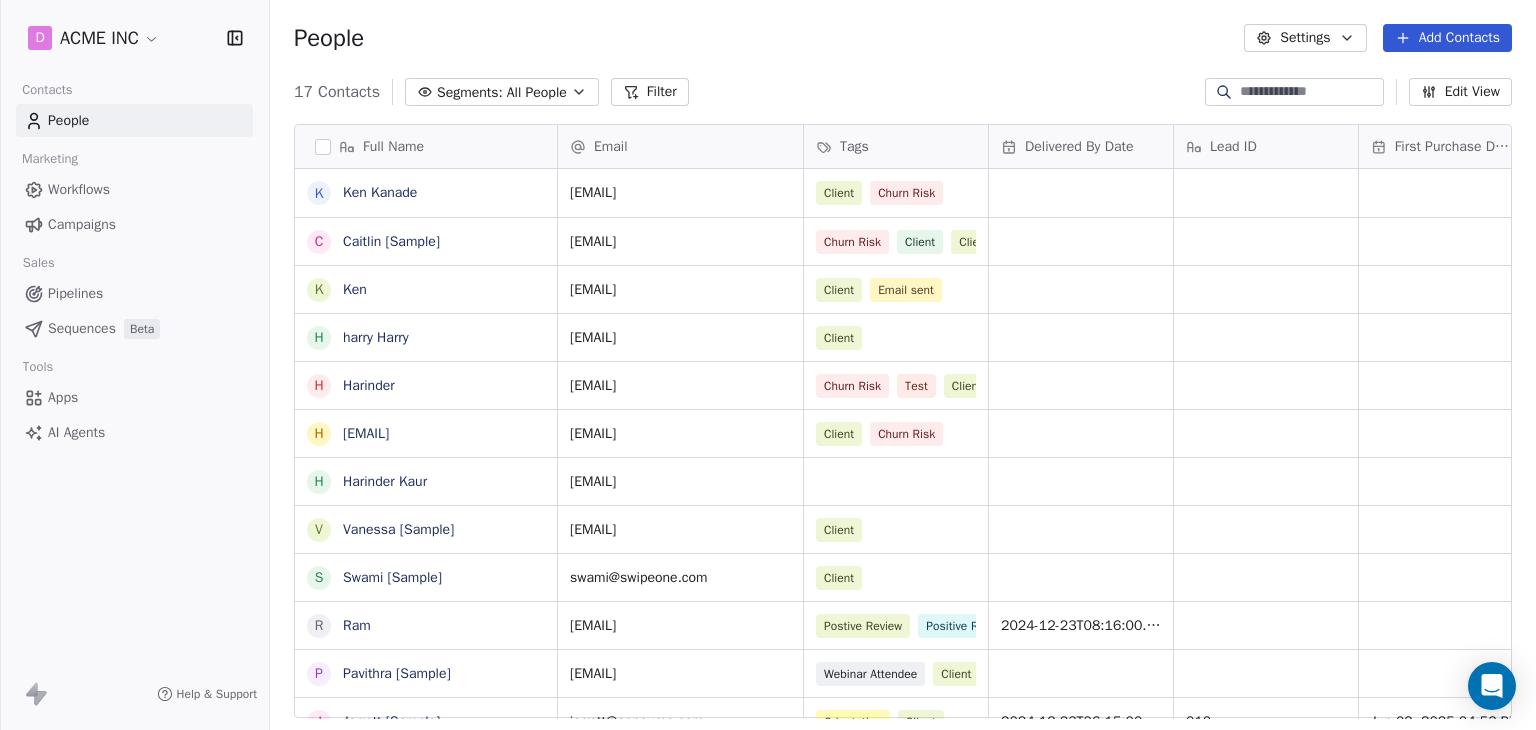 click on "Workflows" at bounding box center (79, 189) 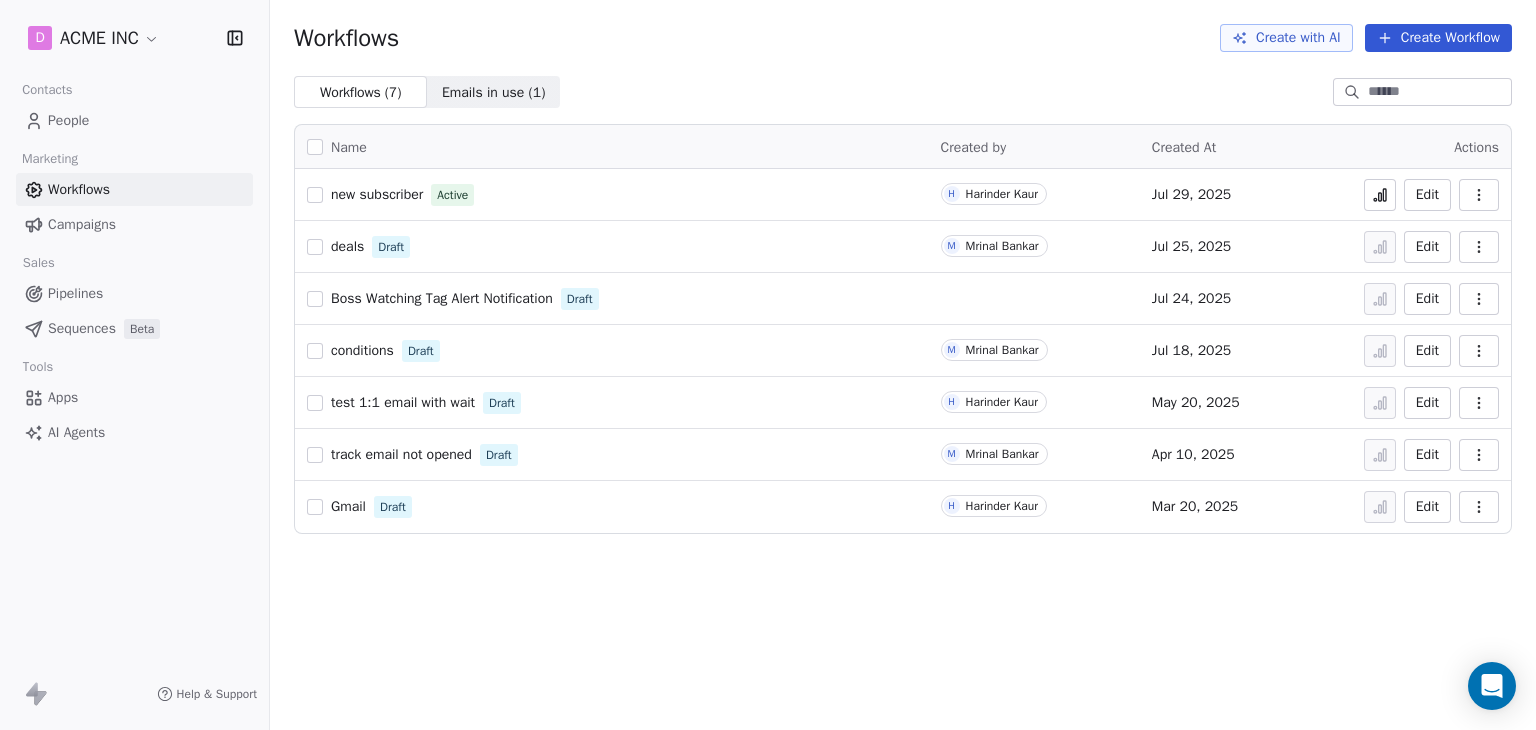 click 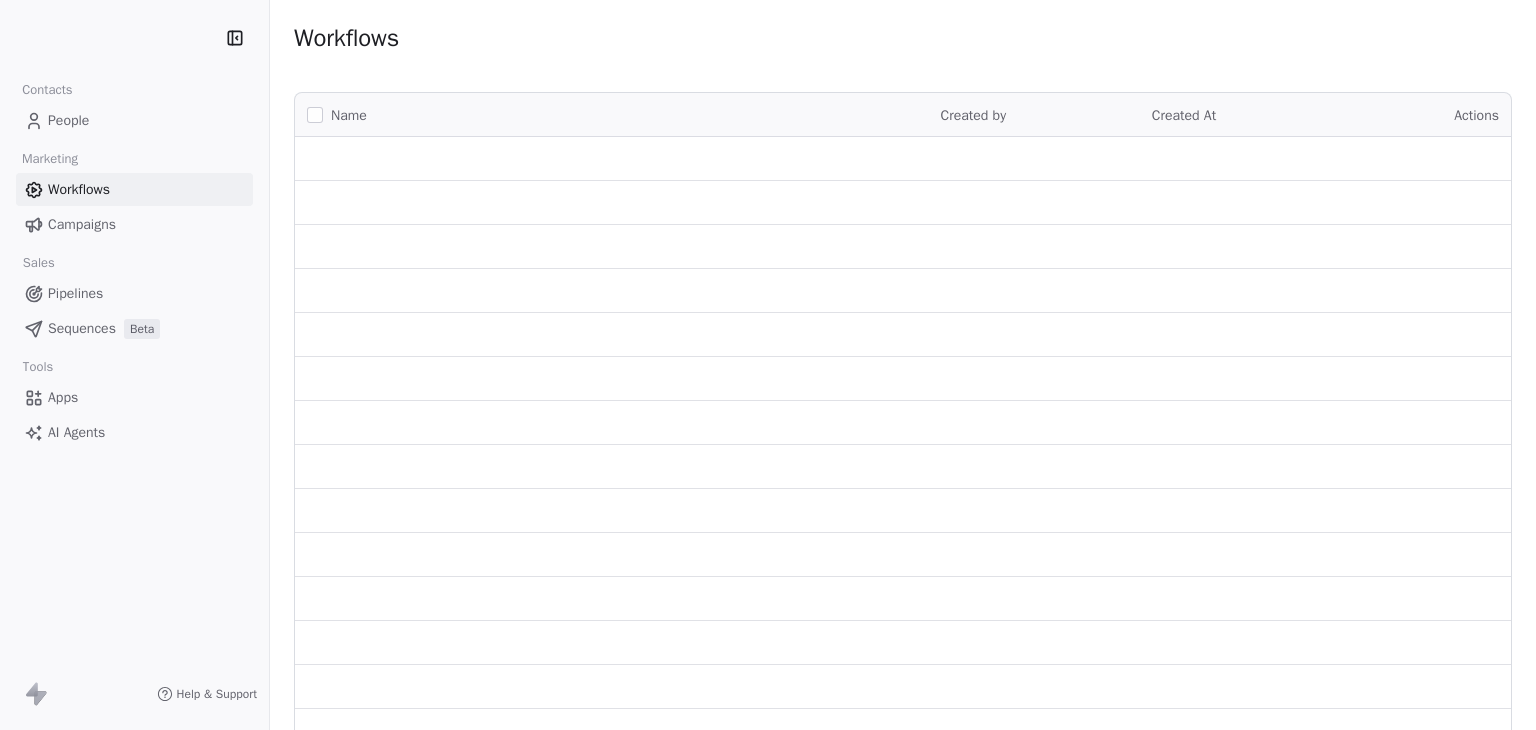 scroll, scrollTop: 0, scrollLeft: 0, axis: both 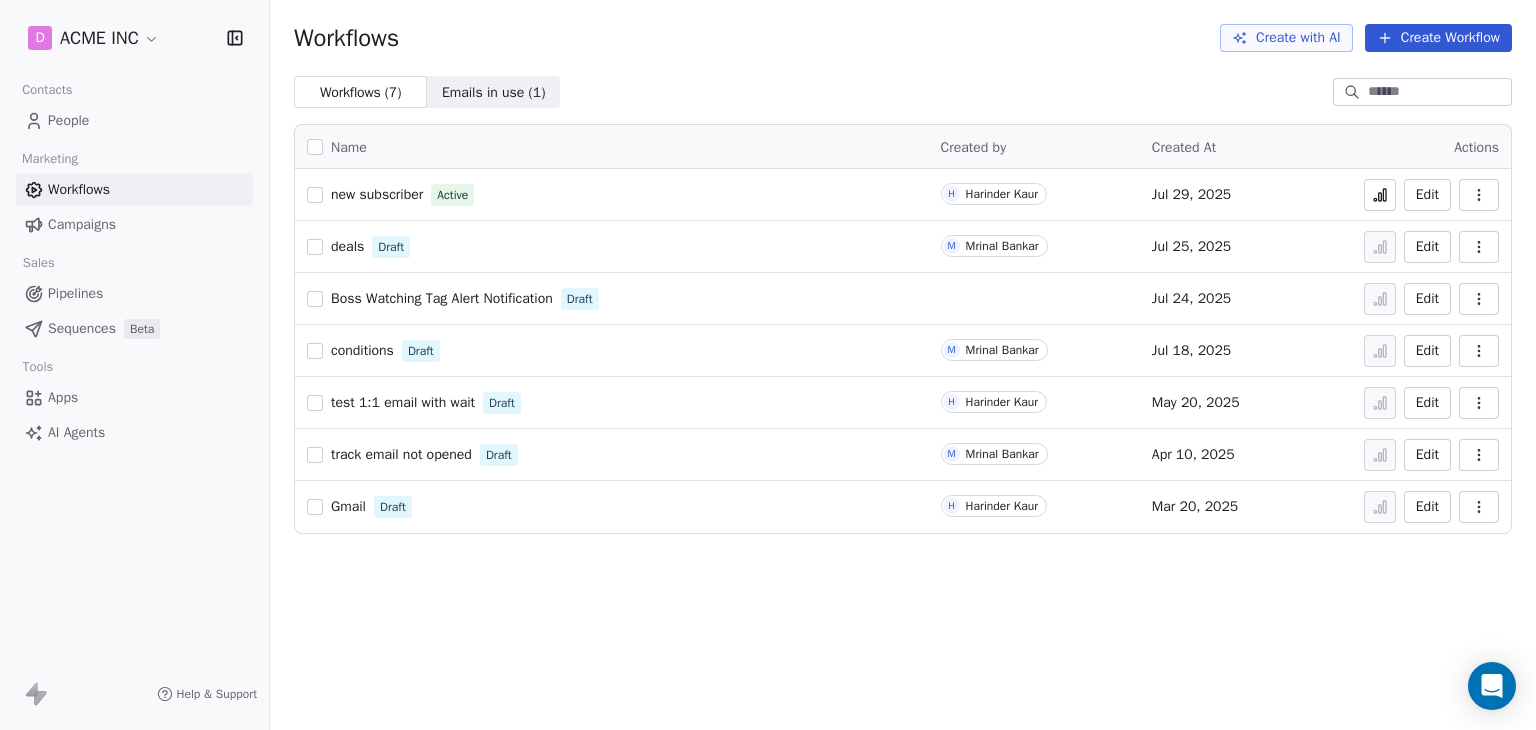 click on "new subscriber" at bounding box center (377, 194) 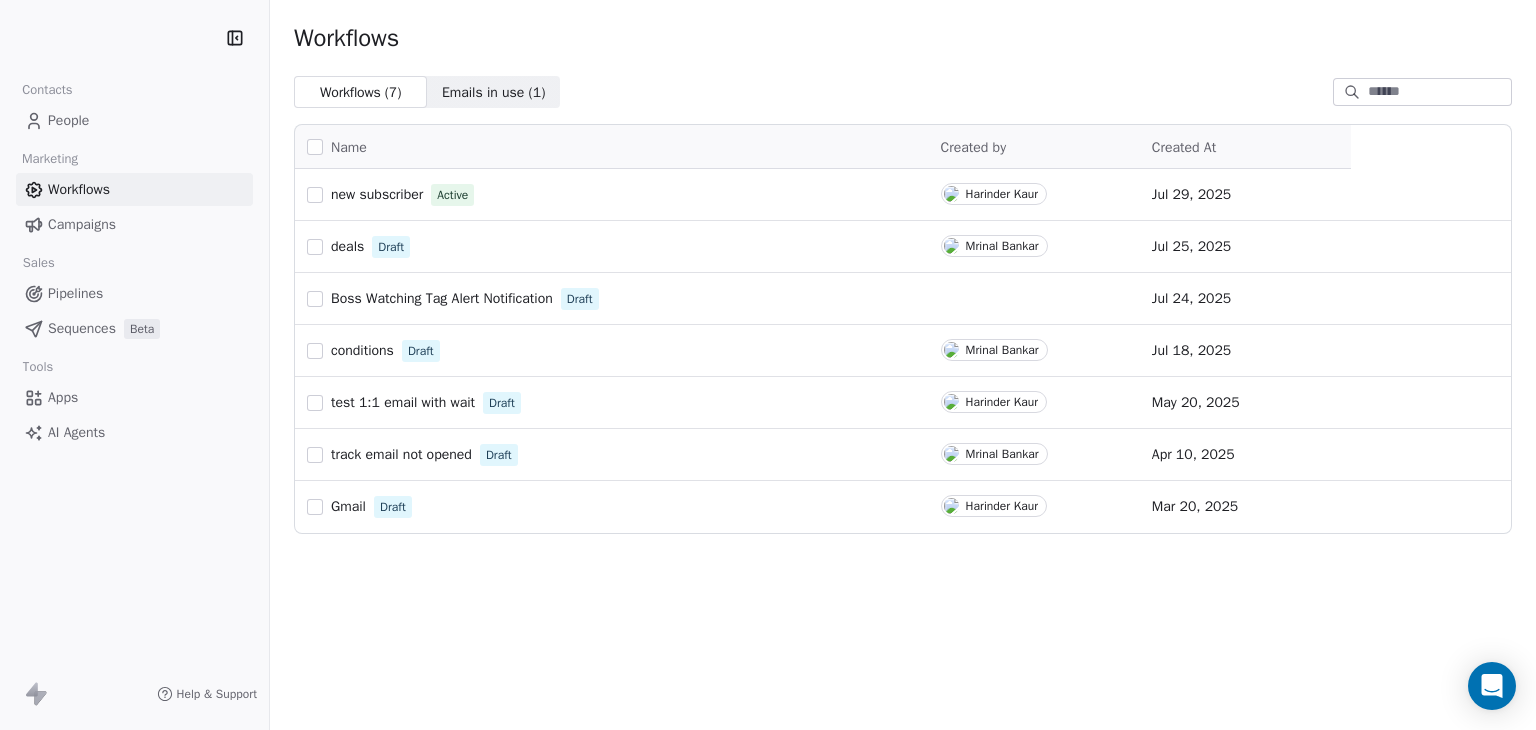scroll, scrollTop: 0, scrollLeft: 0, axis: both 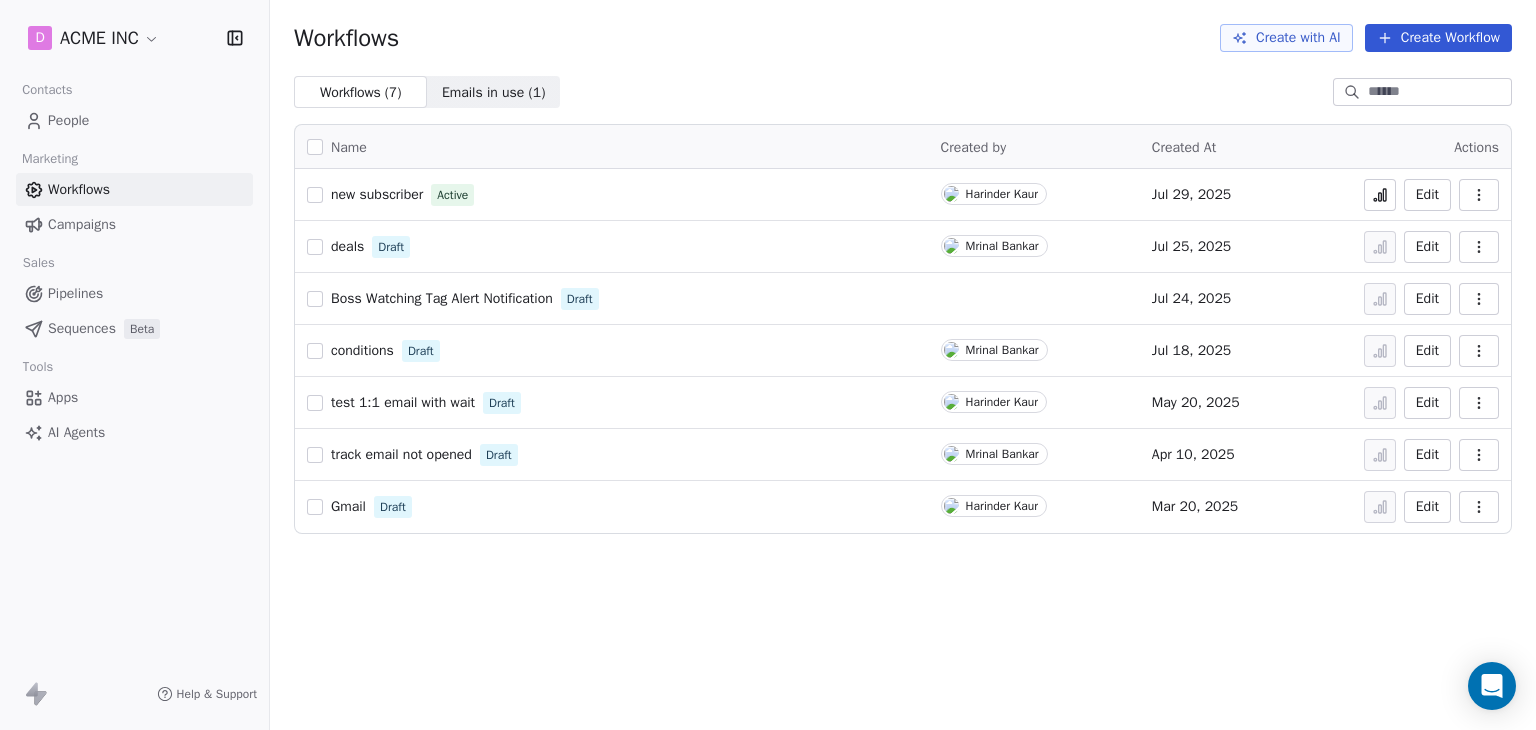 click on "People" at bounding box center (68, 120) 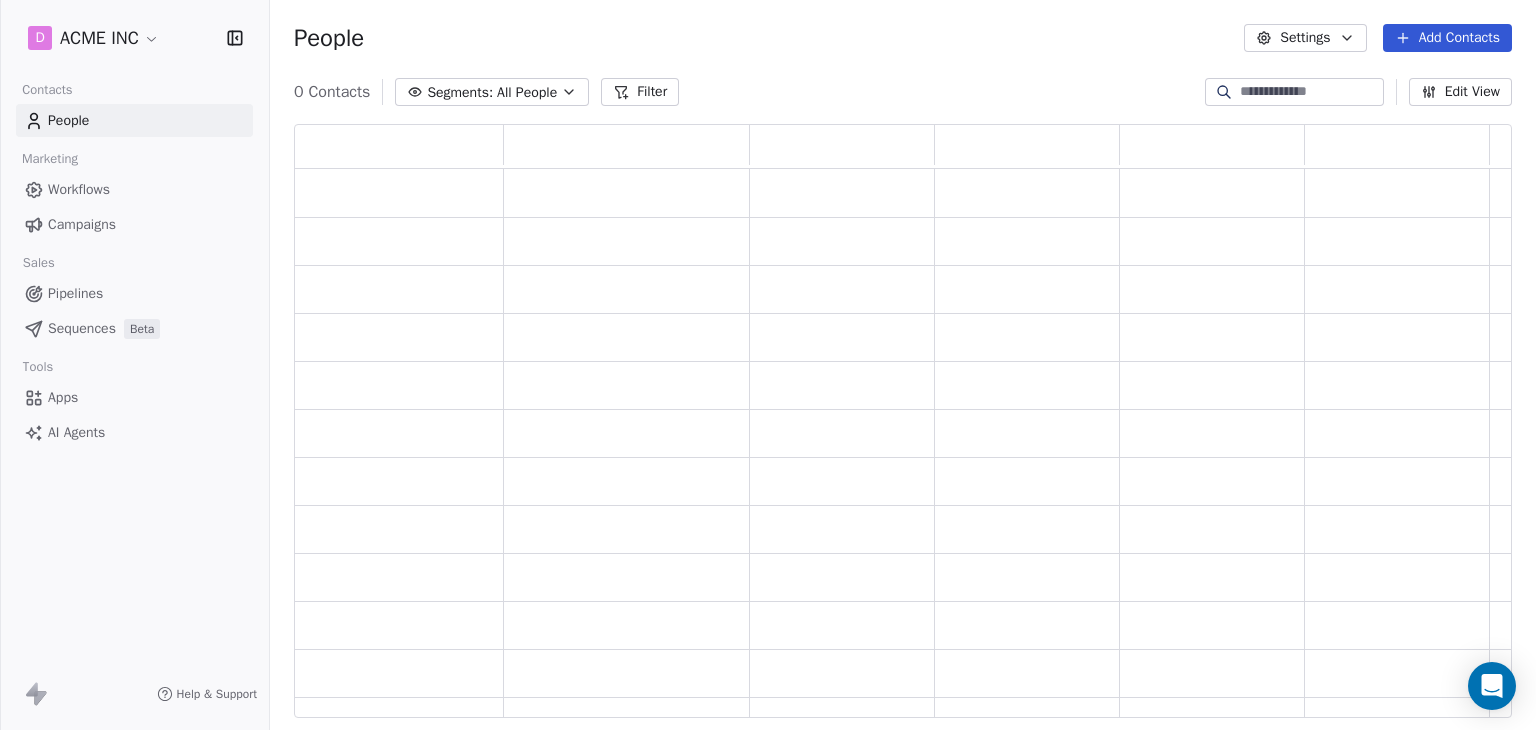 scroll, scrollTop: 16, scrollLeft: 16, axis: both 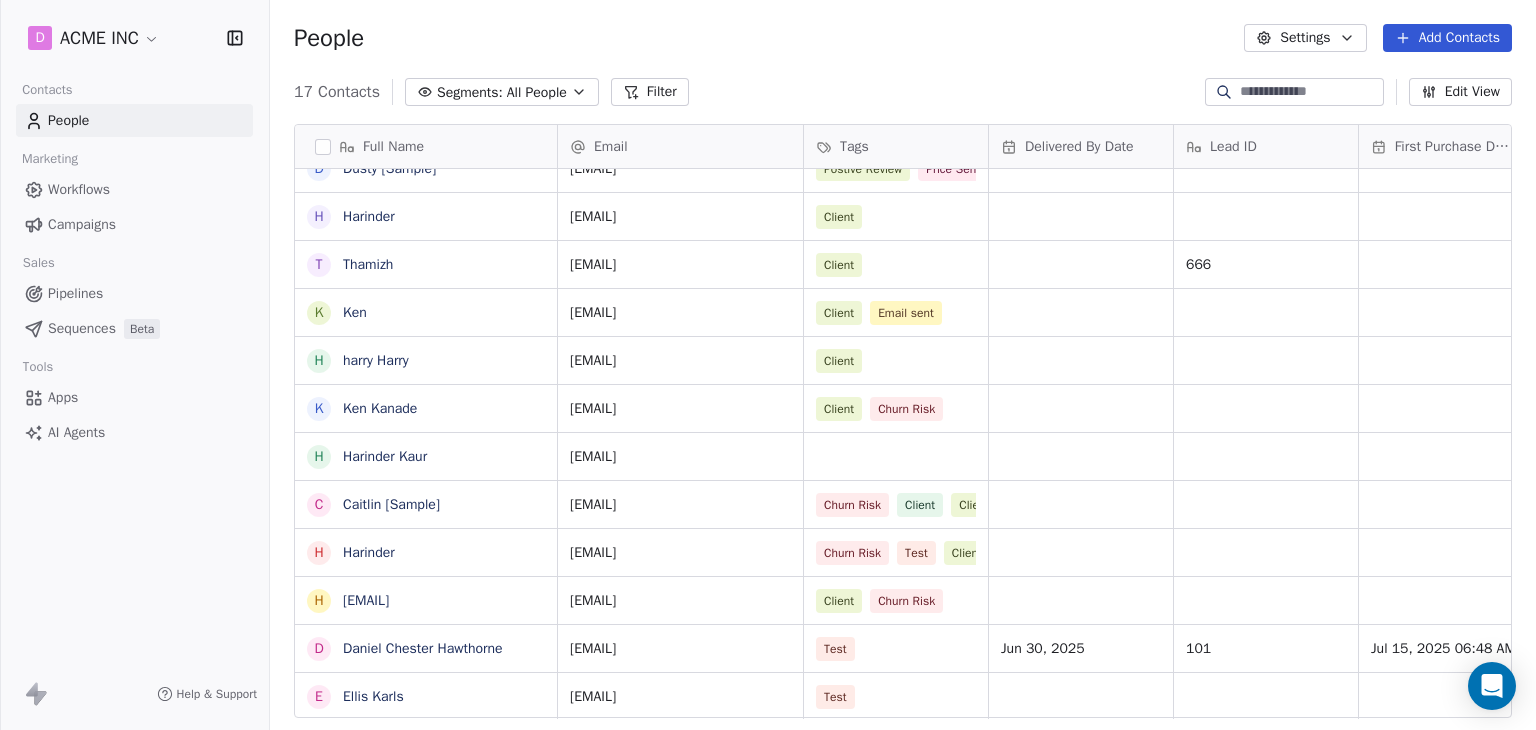 click at bounding box center [1310, 92] 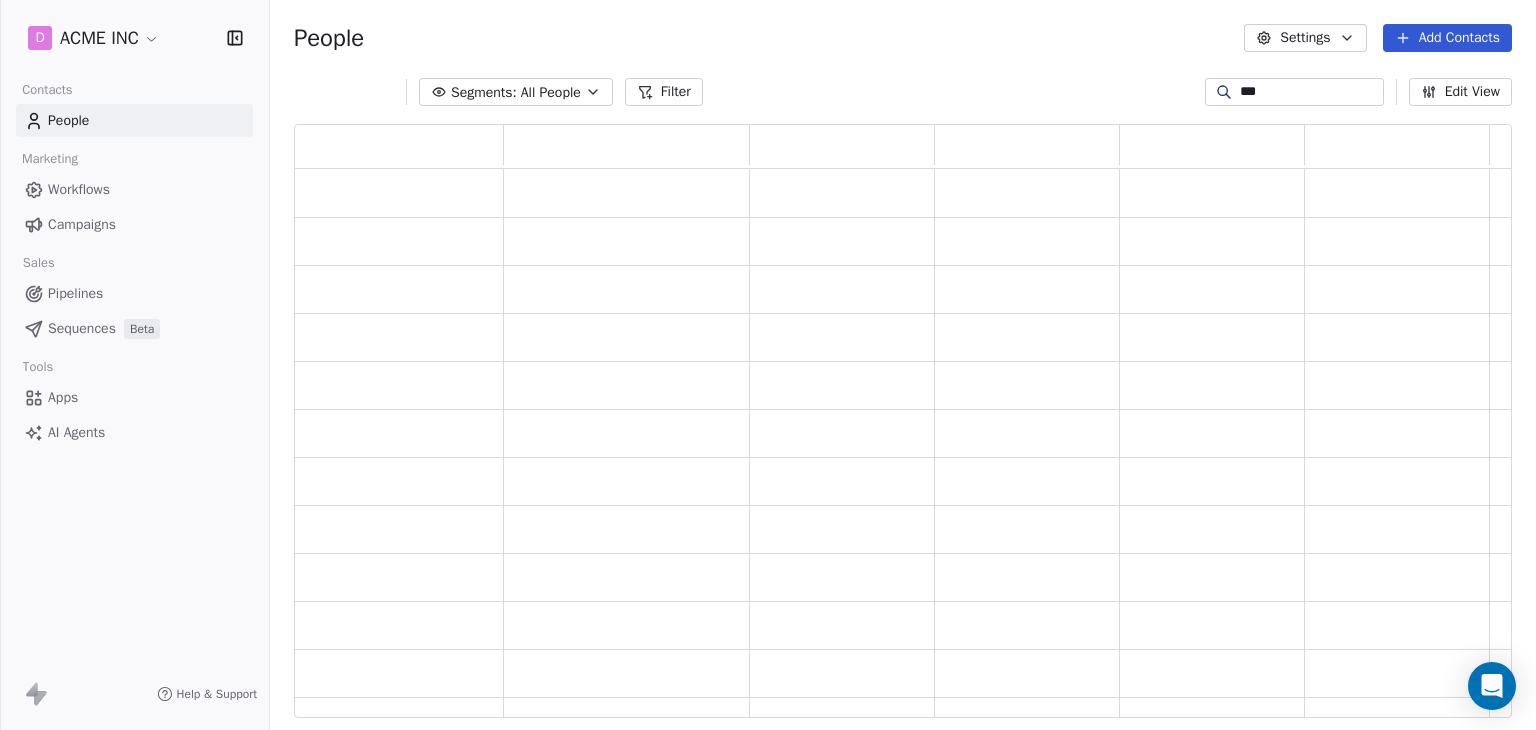 scroll, scrollTop: 16, scrollLeft: 16, axis: both 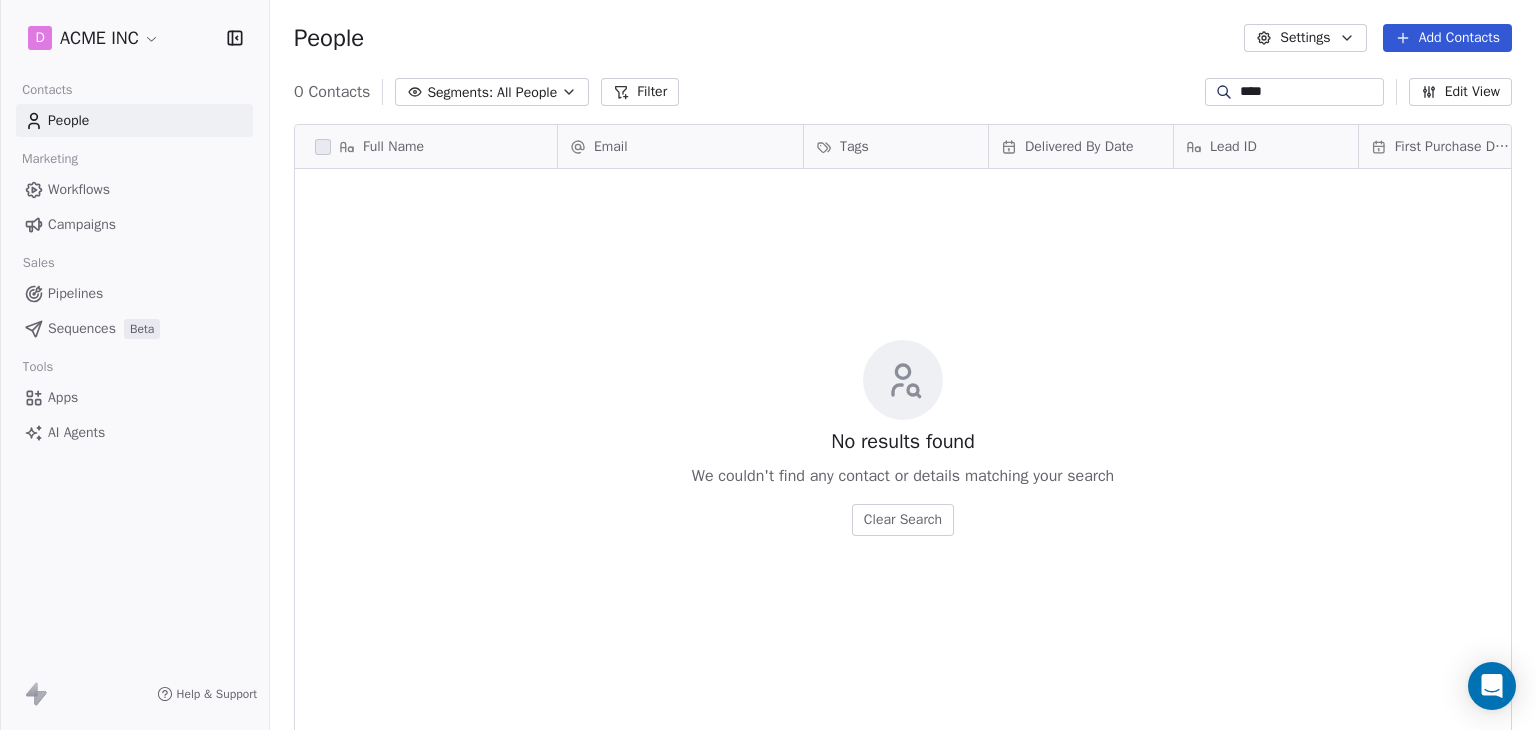 drag, startPoint x: 1261, startPoint y: 90, endPoint x: 988, endPoint y: 99, distance: 273.14832 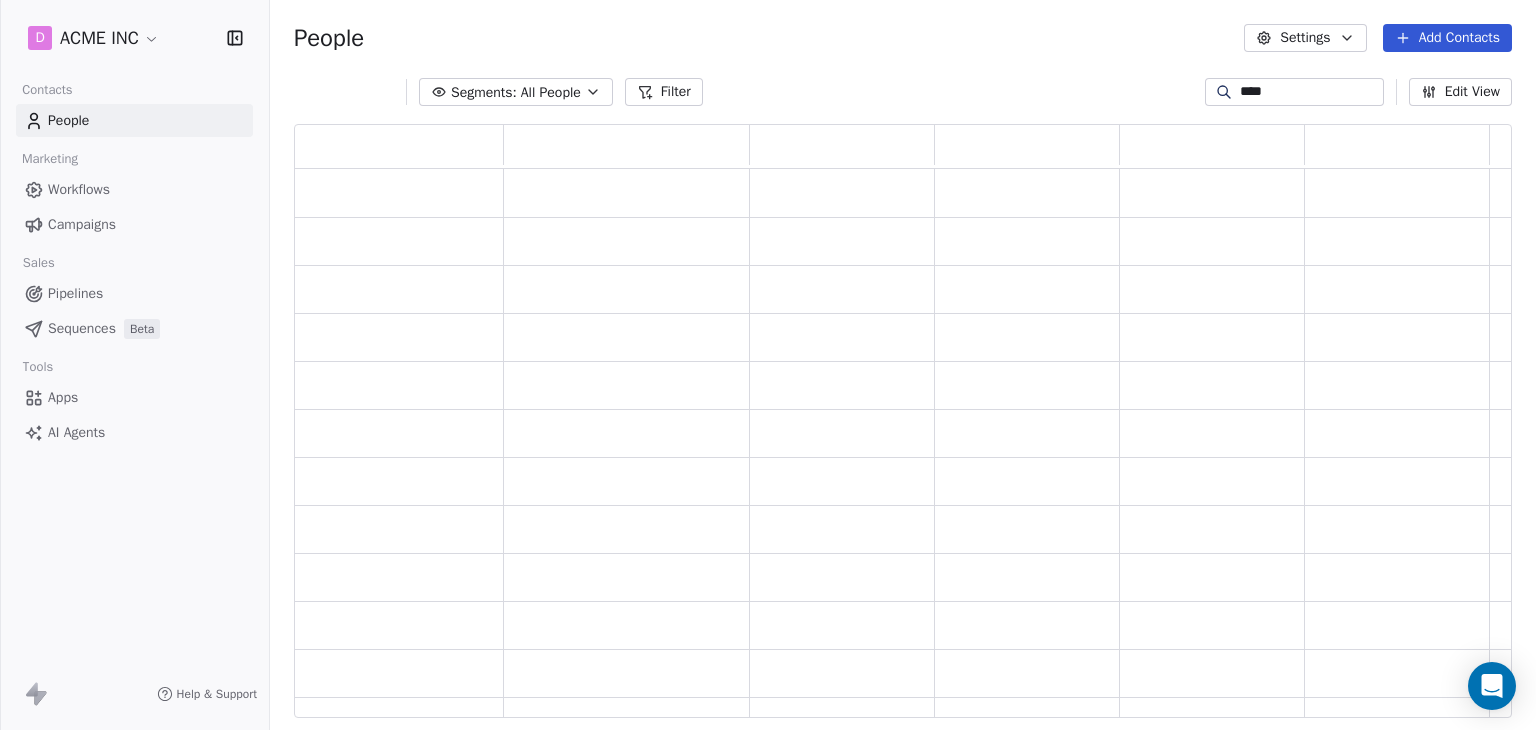 scroll, scrollTop: 16, scrollLeft: 16, axis: both 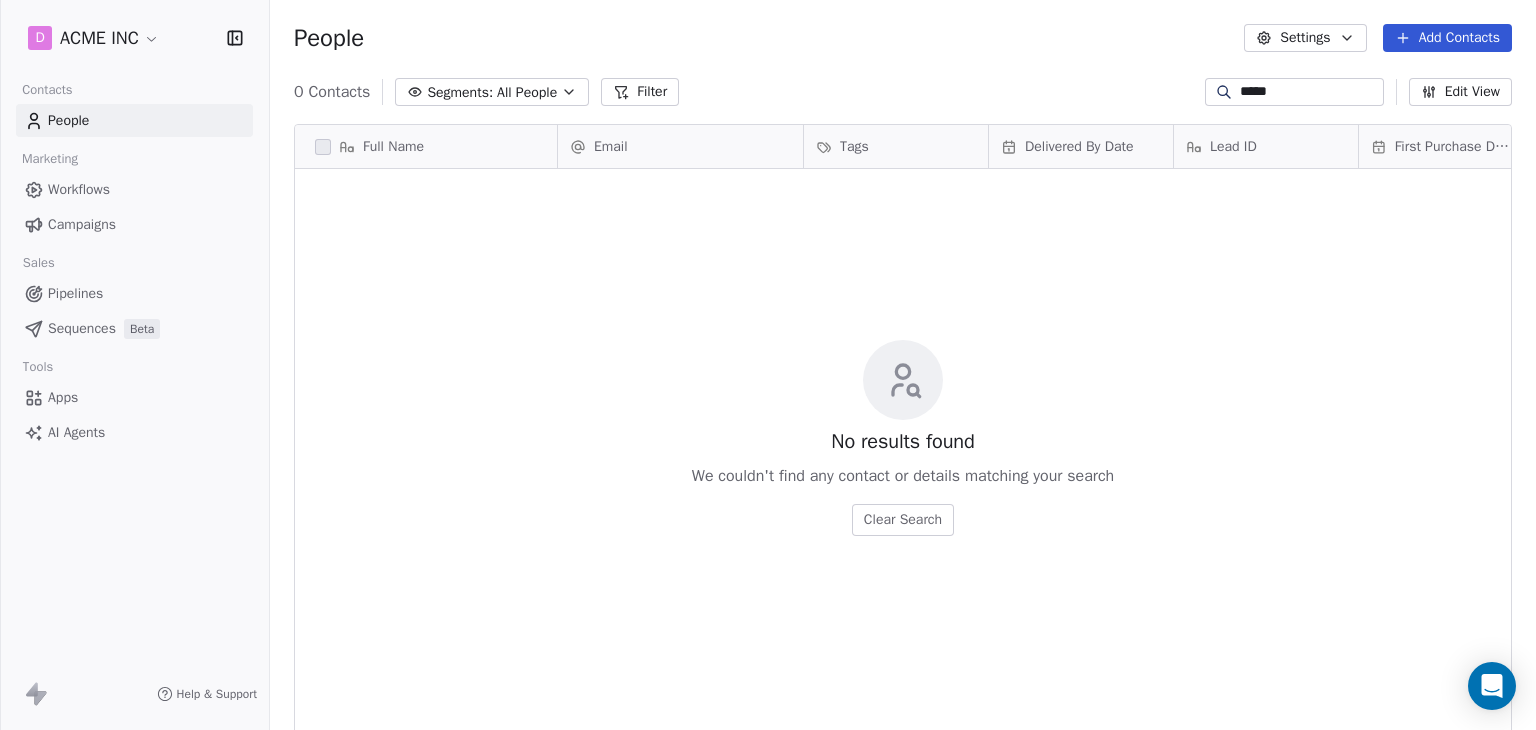 type on "*****" 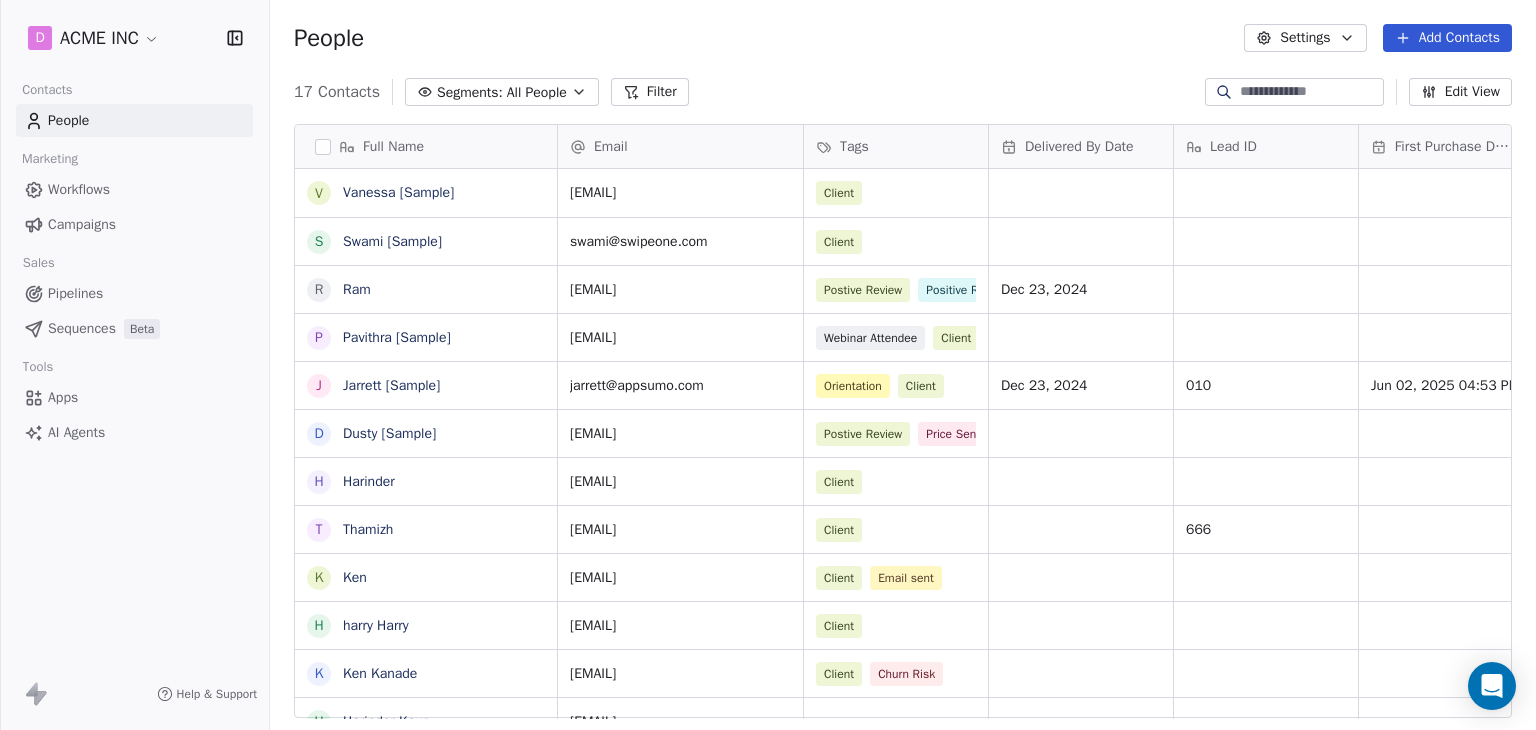 type 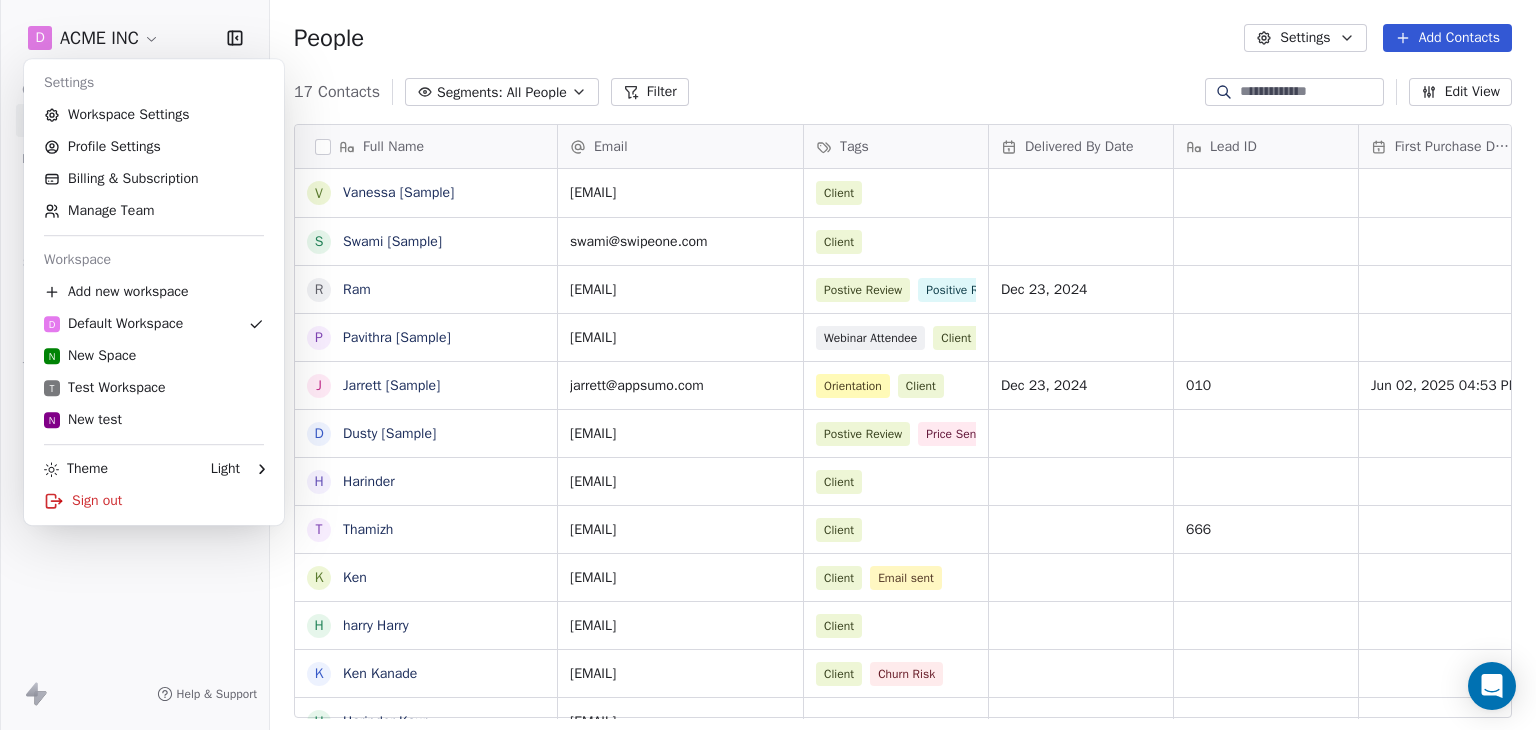 click on "D ACME INC Contacts People Marketing Workflows Campaigns Sales Pipelines Sequences Beta Tools Apps AI Agents Help & Support People Settings  Add Contacts 17 Contacts Segments: All People Filter  Edit View Tag Add to Sequence Export Full Name V Vanessa [Sample] S Swami [Sample] R Ram P Pavithra [Sample] J Jarrett [Sample] D Dusty [Sample] H Harinder T Thamizh K Ken h harry Harry K Ken Kanade H Harinder Kaur C Caitlin [Sample] H Harinder h harinder@test.com D Daniel Chester Hawthorne E Ellis Karls Email Tags Delivered By Date Lead ID First Purchase Date IST Website Country Address vanessa@appsumo.com Client fostergroup.com United States swami@swipeone.com Client millerindustries.com Germany ram@swipeone.com Postive Review Positive Review Client Dec 23, 2024 greensolutions.pt Antigua and Barbuda pavithra@swipepages.com Webinar Attendee Client techinnovators.in India jarrett@appsumo.com Orientation Client Dec 23, 2024 010 Jun 02, 2025 04:53 PM designworks.de Germany dusty@appsumo.com Postive Review My New Lead" at bounding box center [768, 365] 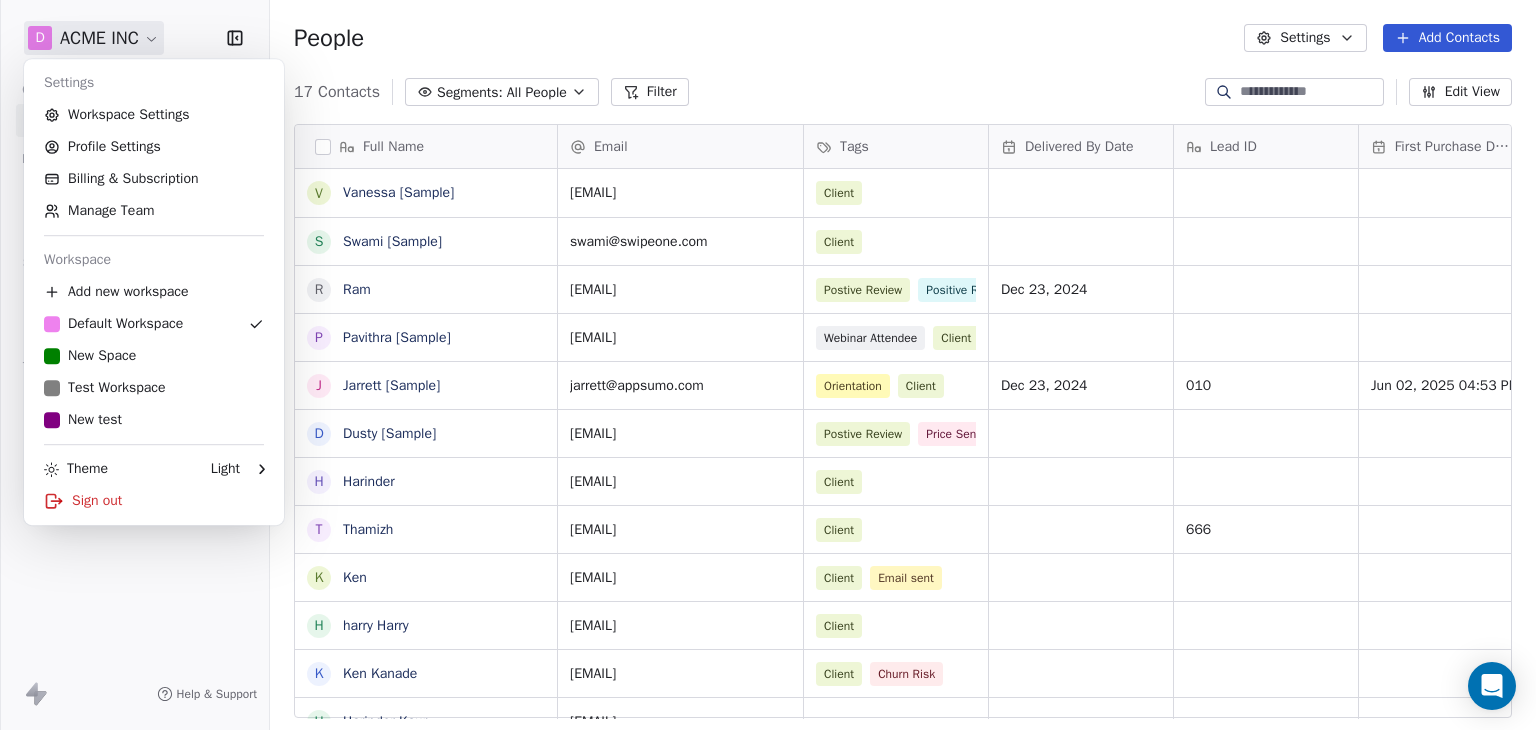 click on "D ACME INC Contacts People Marketing Workflows Campaigns Sales Pipelines Sequences Beta Tools Apps AI Agents Help & Support People Settings  Add Contacts 17 Contacts Segments: All People Filter  Edit View Tag Add to Sequence Export Full Name V Vanessa [Sample] S Swami [Sample] R Ram P Pavithra [Sample] J Jarrett [Sample] D Dusty [Sample] H Harinder T Thamizh K Ken h harry Harry K Ken Kanade H Harinder Kaur C Caitlin [Sample] H Harinder h harinder@test.com D Daniel Chester Hawthorne E Ellis Karls Email Tags Delivered By Date Lead ID First Purchase Date IST Website Country Address vanessa@appsumo.com Client fostergroup.com United States swami@swipeone.com Client millerindustries.com Germany ram@swipeone.com Postive Review Positive Review Client Dec 23, 2024 greensolutions.pt Antigua and Barbuda pavithra@swipepages.com Webinar Attendee Client techinnovators.in India jarrett@appsumo.com Orientation Client Dec 23, 2024 010 Jun 02, 2025 04:53 PM designworks.de Germany dusty@appsumo.com Postive Review My New Lead" at bounding box center (768, 365) 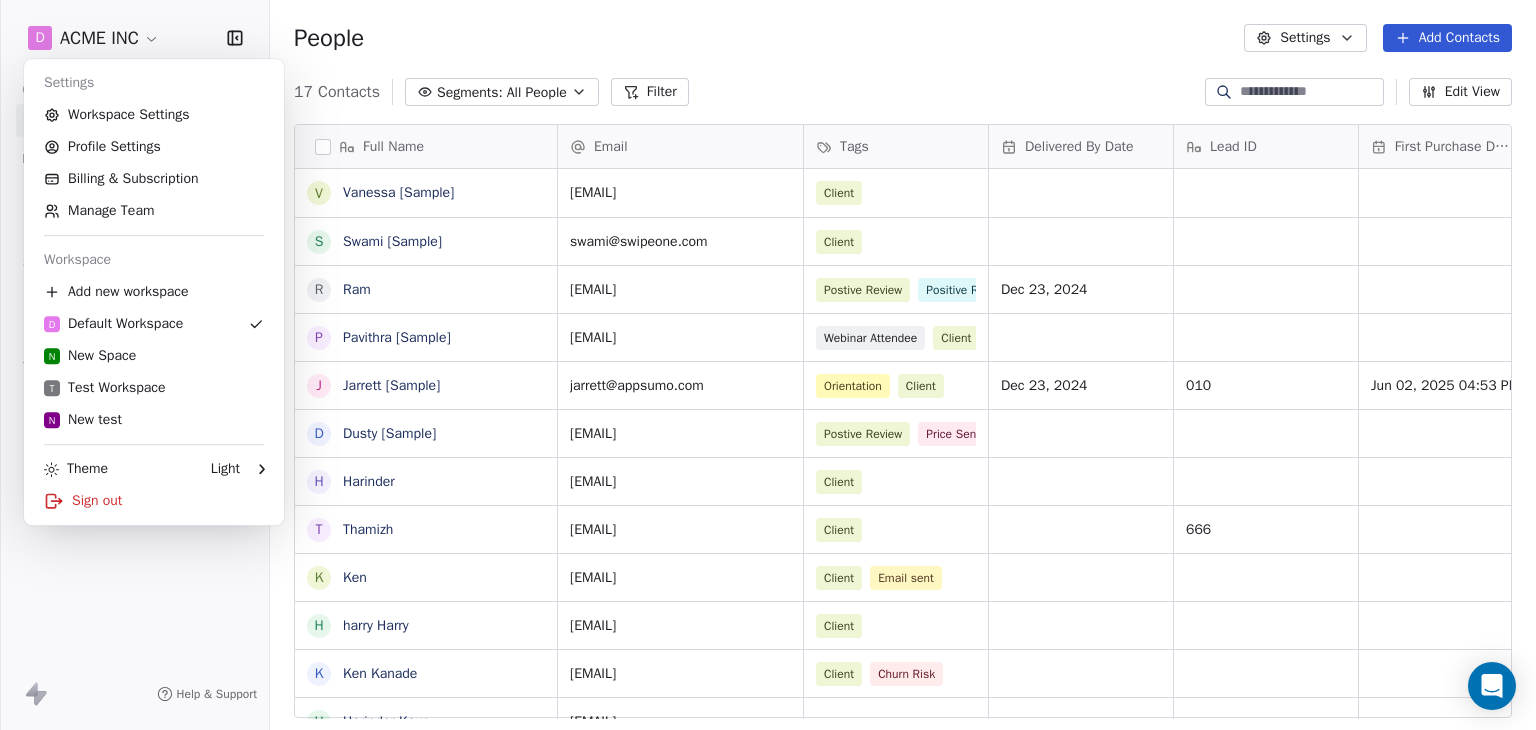 click on "D ACME INC Contacts People Marketing Workflows Campaigns Sales Pipelines Sequences Beta Tools Apps AI Agents Help & Support People Settings  Add Contacts 17 Contacts Segments: All People Filter  Edit View Tag Add to Sequence Export Full Name V Vanessa [Sample] S Swami [Sample] R Ram P Pavithra [Sample] J Jarrett [Sample] D Dusty [Sample] H Harinder T Thamizh K Ken h harry Harry K Ken Kanade H Harinder Kaur C Caitlin [Sample] H Harinder h harinder@test.com D Daniel Chester Hawthorne E Ellis Karls Email Tags Delivered By Date Lead ID First Purchase Date IST Website Country Address vanessa@appsumo.com Client fostergroup.com United States swami@swipeone.com Client millerindustries.com Germany ram@swipeone.com Postive Review Positive Review Client Dec 23, 2024 greensolutions.pt Antigua and Barbuda pavithra@swipepages.com Webinar Attendee Client techinnovators.in India jarrett@appsumo.com Orientation Client Dec 23, 2024 010 Jun 02, 2025 04:53 PM designworks.de Germany dusty@appsumo.com Postive Review My New Lead" at bounding box center (768, 365) 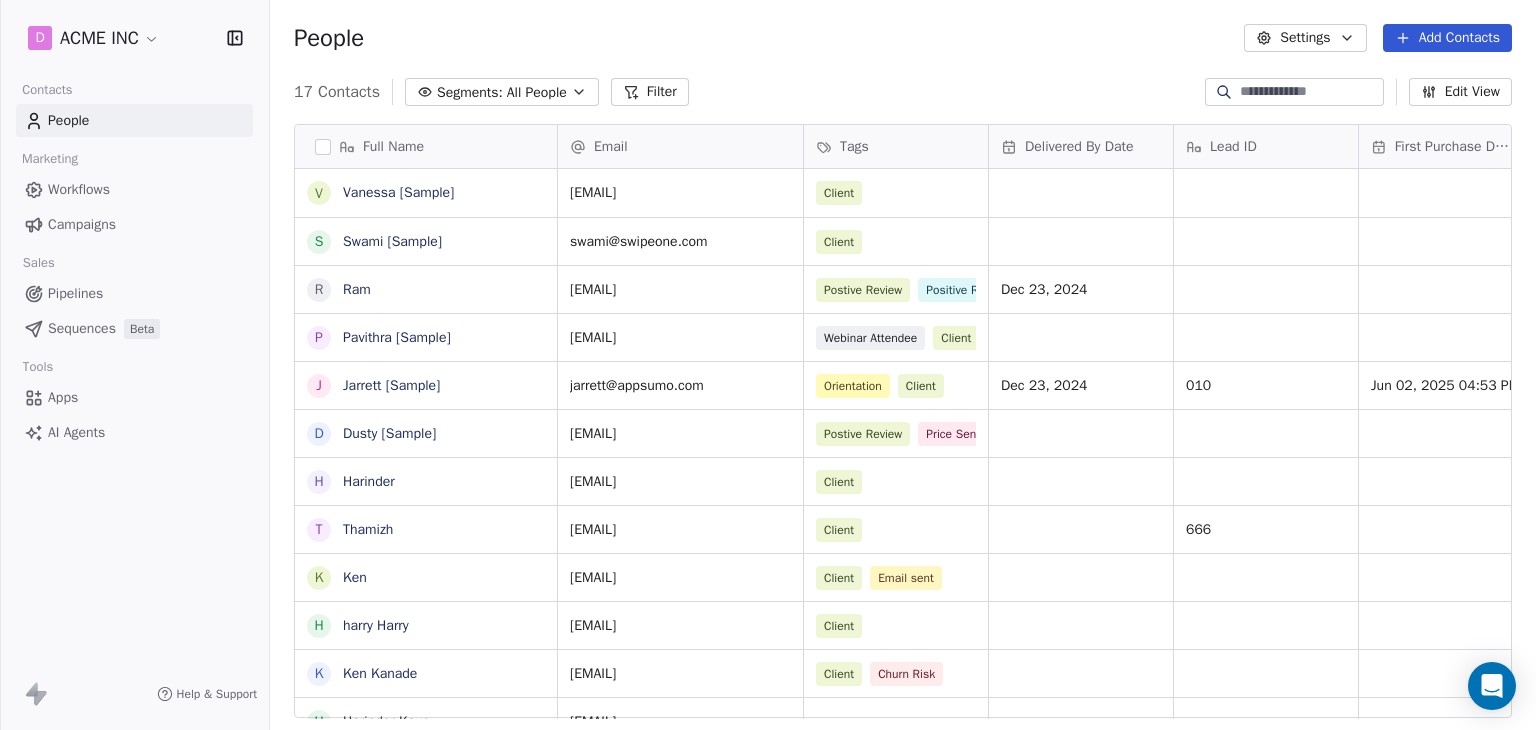 click on "Apps" at bounding box center (134, 397) 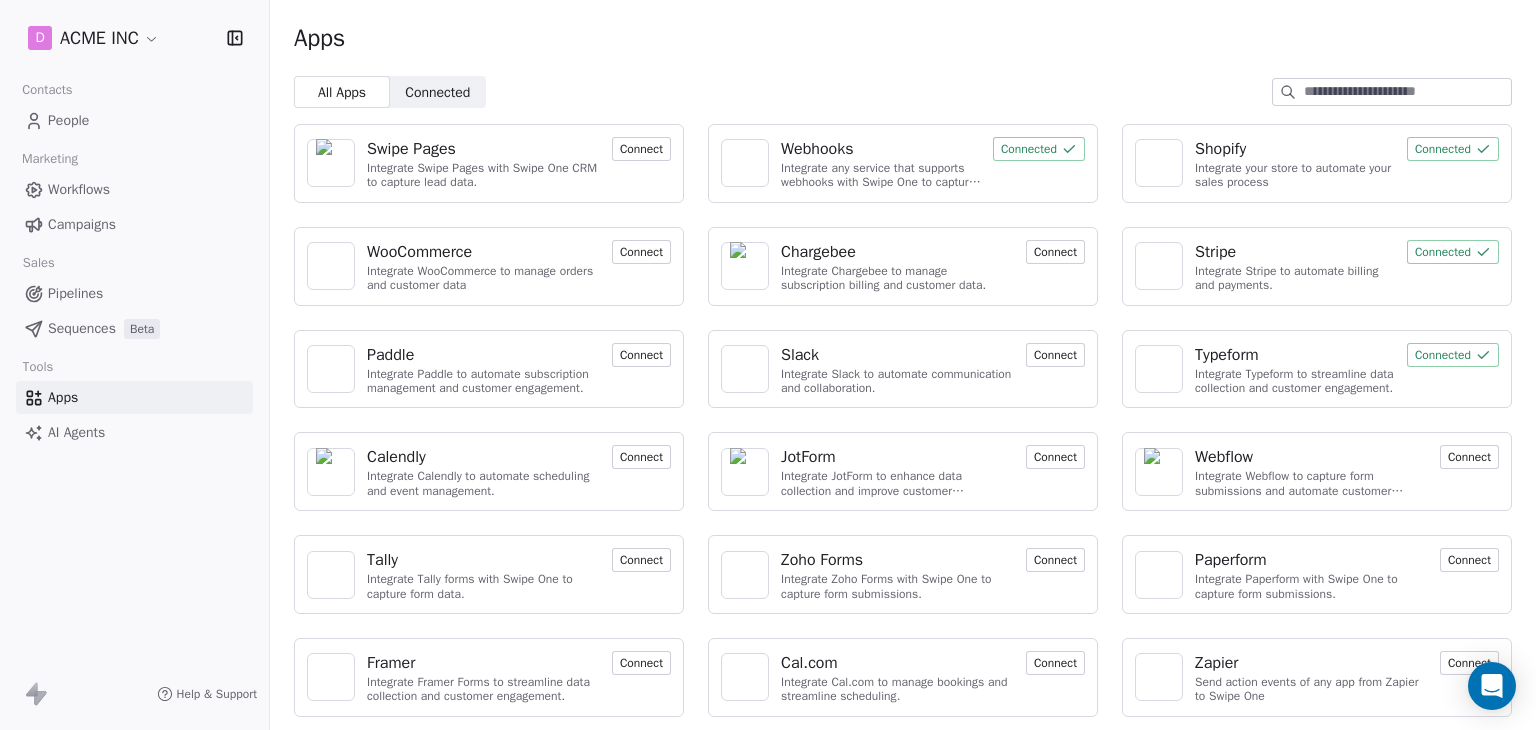 click on "Shopify" at bounding box center (1220, 149) 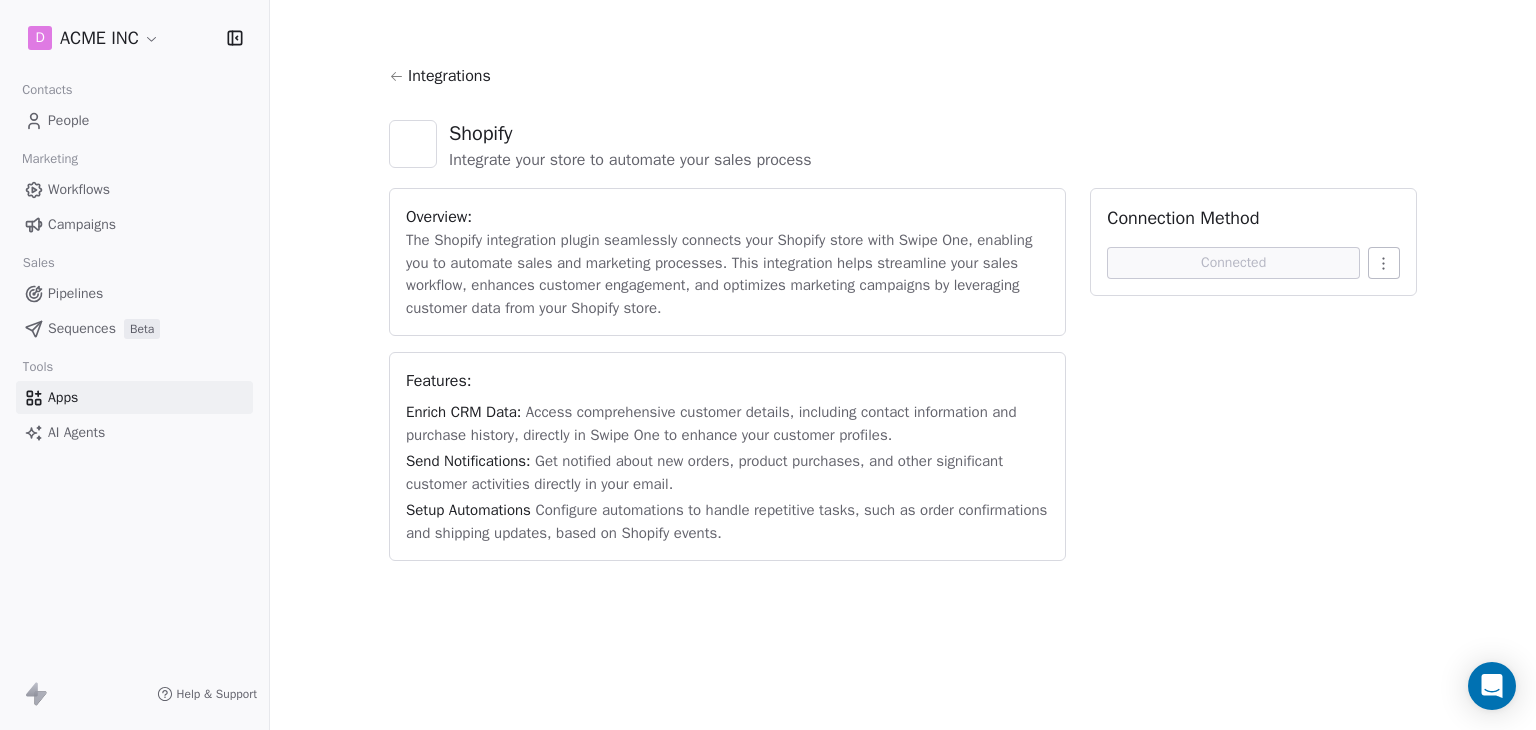 click on "D ACME INC Contacts People Marketing Workflows Campaigns Sales Pipelines Sequences Beta Tools Apps AI Agents Help & Support Integrations Shopify Integrate your store to automate your sales process Overview: The Shopify integration plugin seamlessly connects your Shopify store with Swipe One, enabling you to automate sales and marketing processes. This integration helps streamline your sales workflow, enhances customer engagement, and optimizes marketing campaigns by leveraging customer data from your Shopify store.   Features: Enrich CRM Data:   Access comprehensive customer details, including contact information and purchase history, directly in Swipe One to enhance your customer profiles. Send Notifications:   Get notified about new orders, product purchases, and other significant customer activities directly in your email. Setup Automations   Configure automations to handle repetitive tasks, such as order confirmations and shipping updates, based on Shopify events. Connection Method Connected" at bounding box center [768, 365] 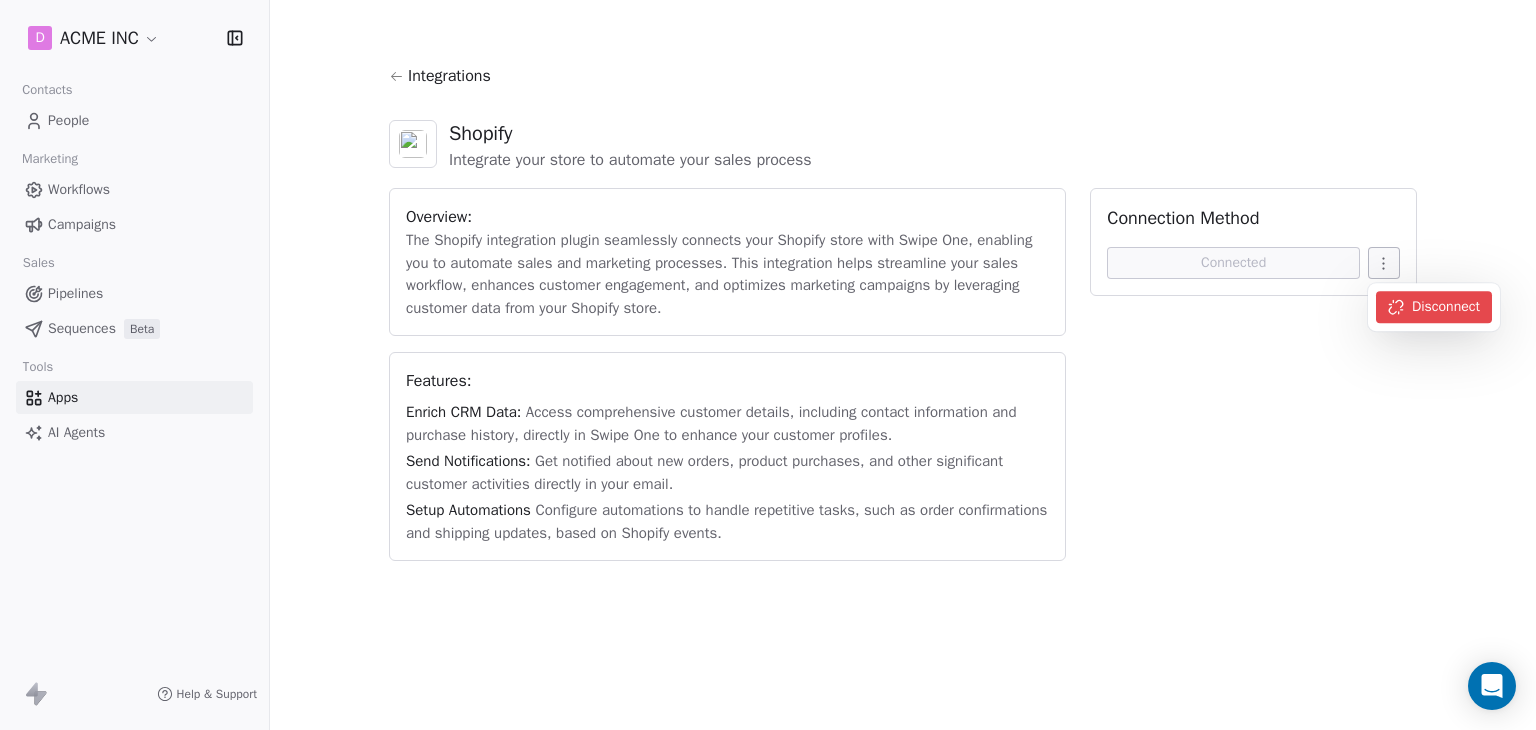 click 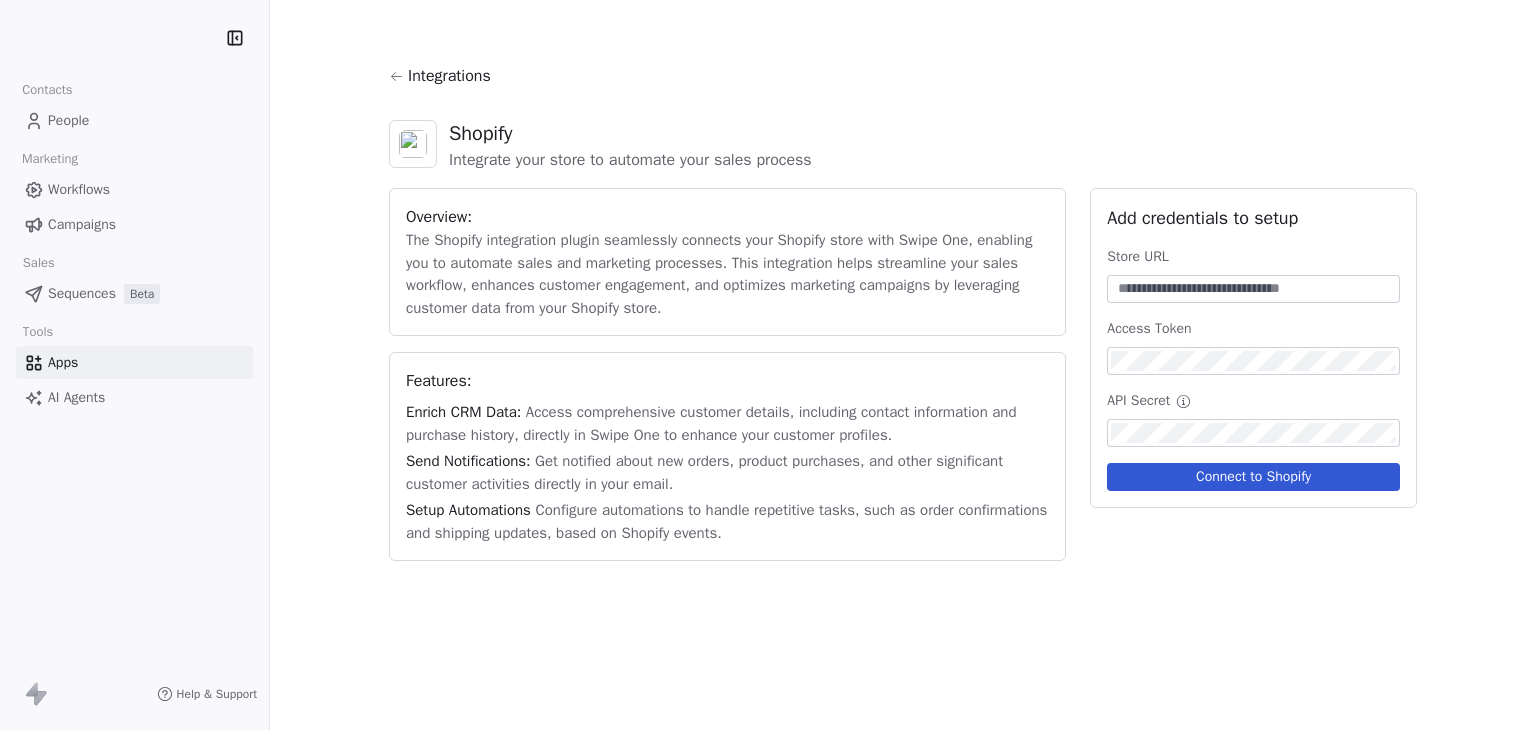 scroll, scrollTop: 0, scrollLeft: 0, axis: both 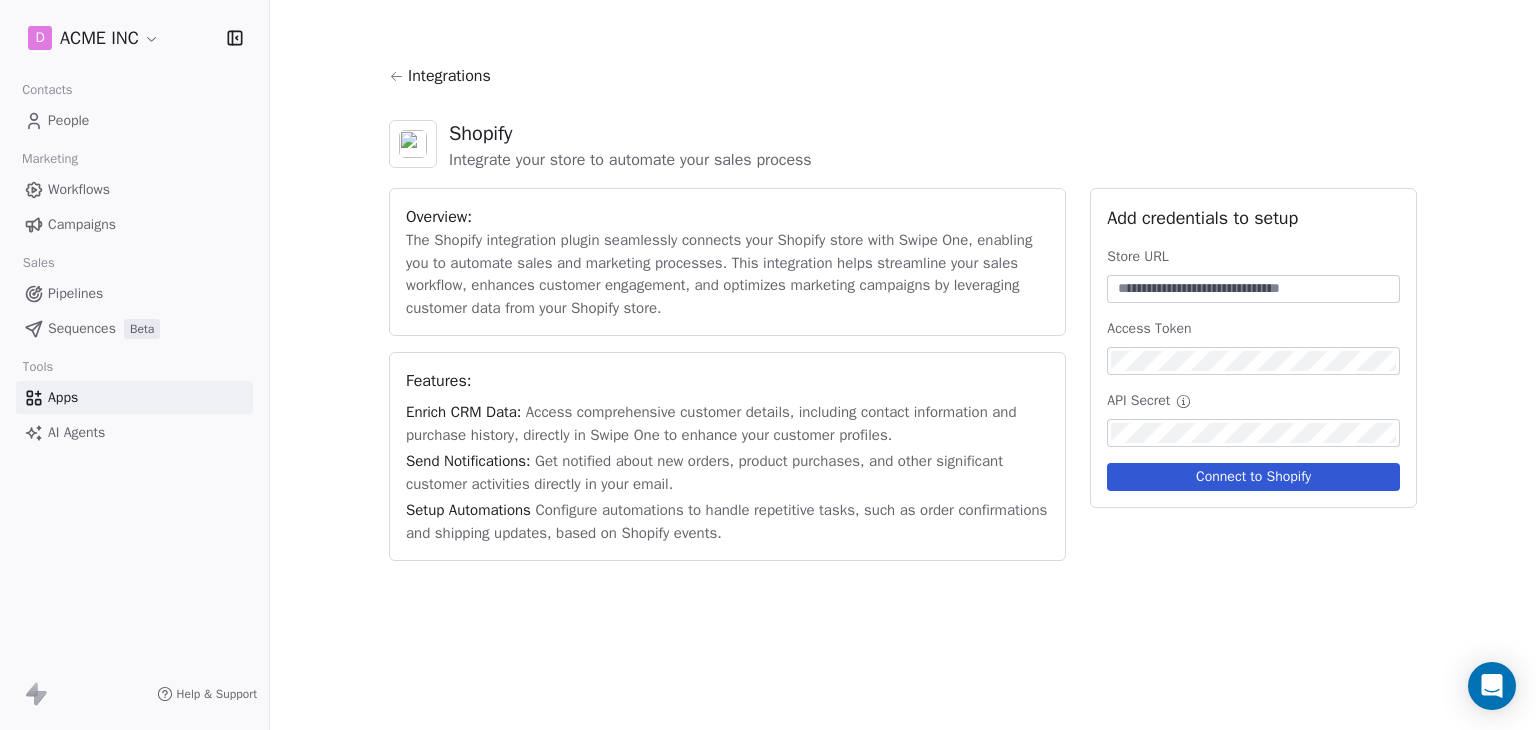 click at bounding box center (1253, 289) 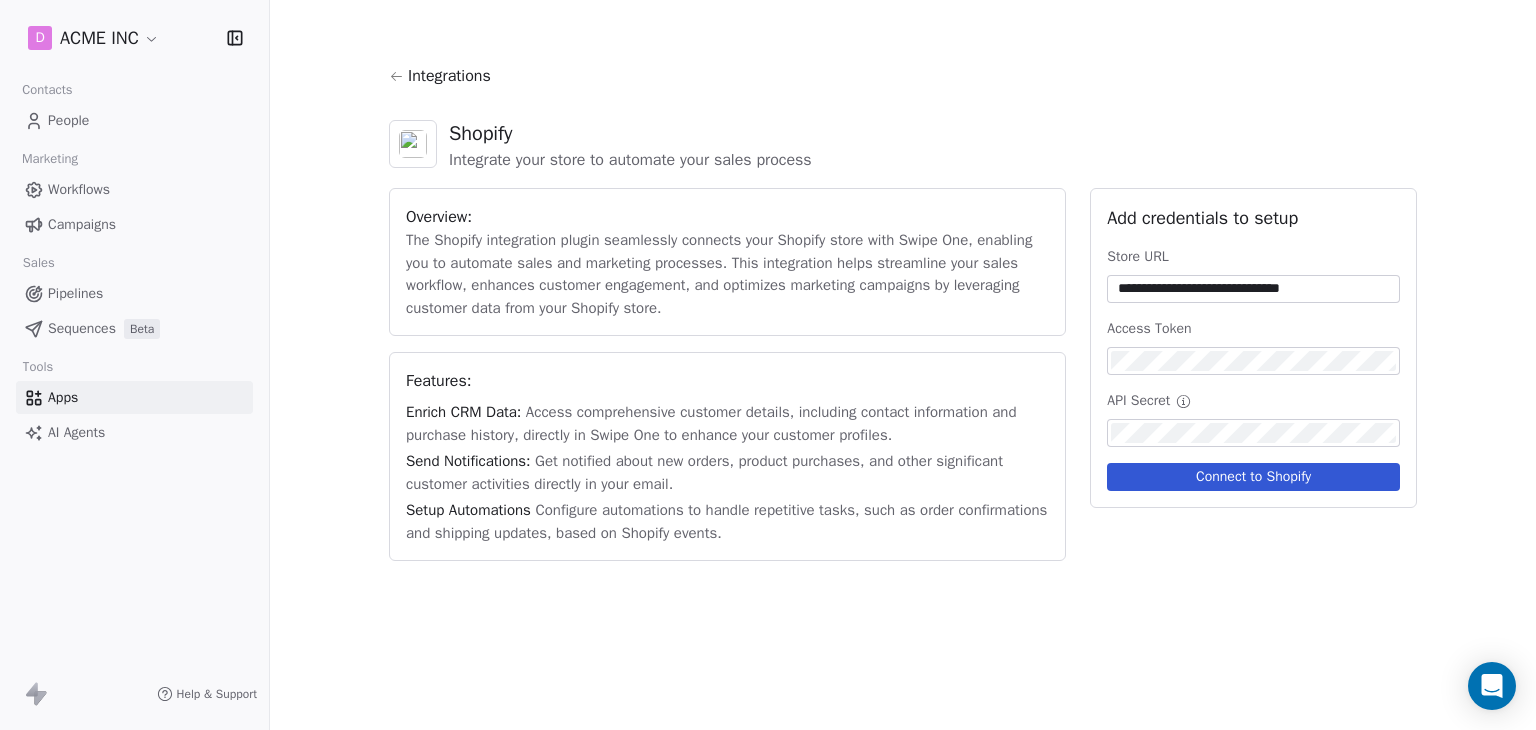 type on "**********" 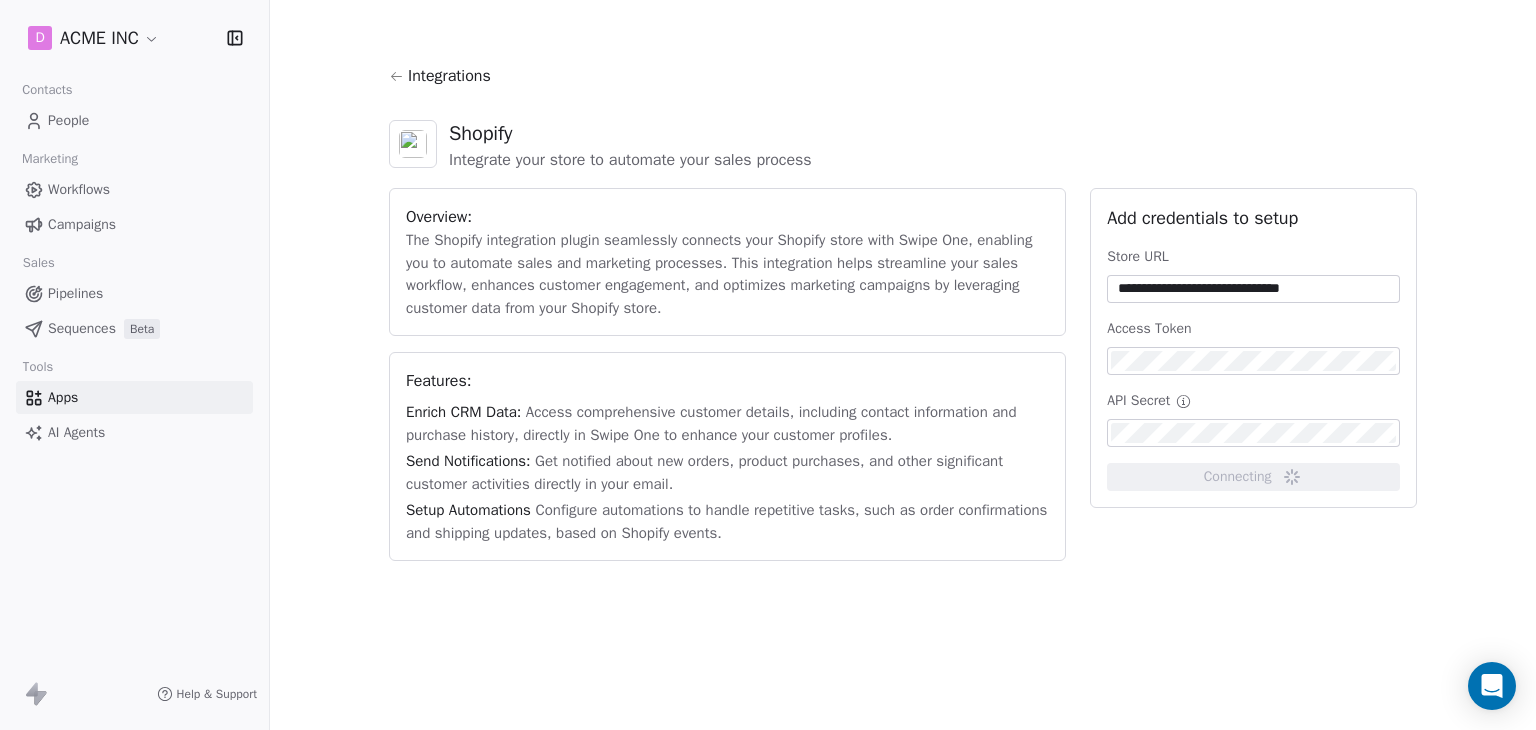 click on "**********" at bounding box center [903, 374] 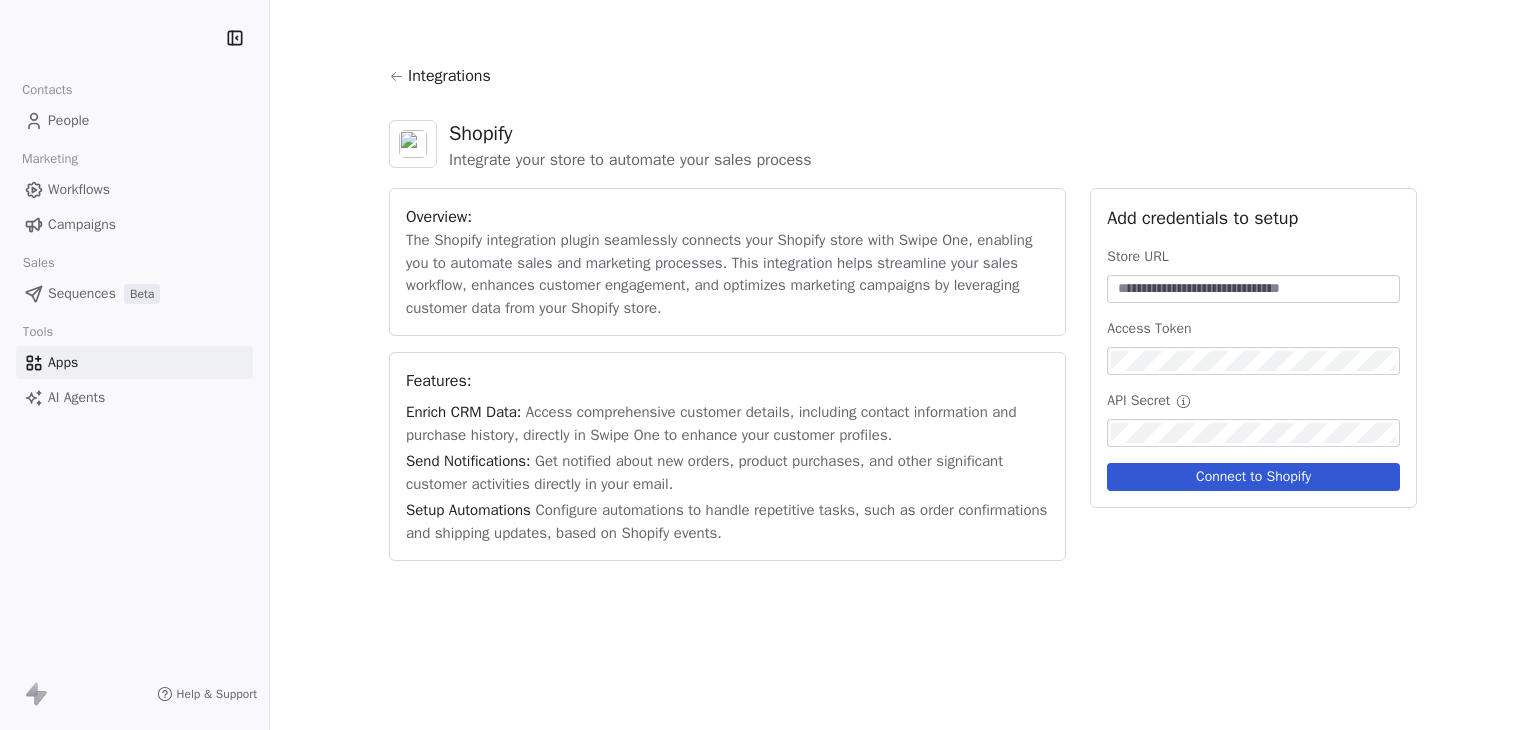 scroll, scrollTop: 0, scrollLeft: 0, axis: both 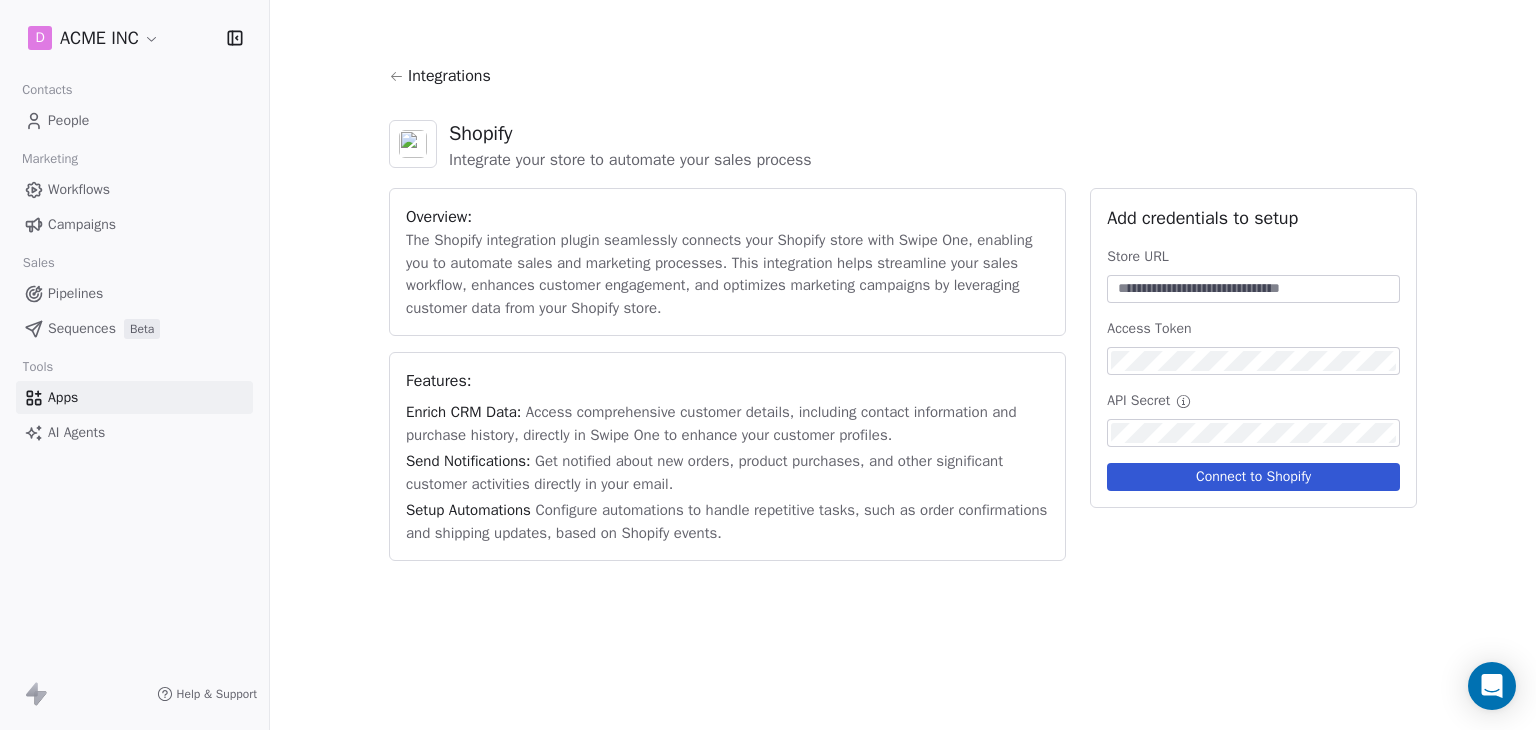 click at bounding box center (1253, 289) 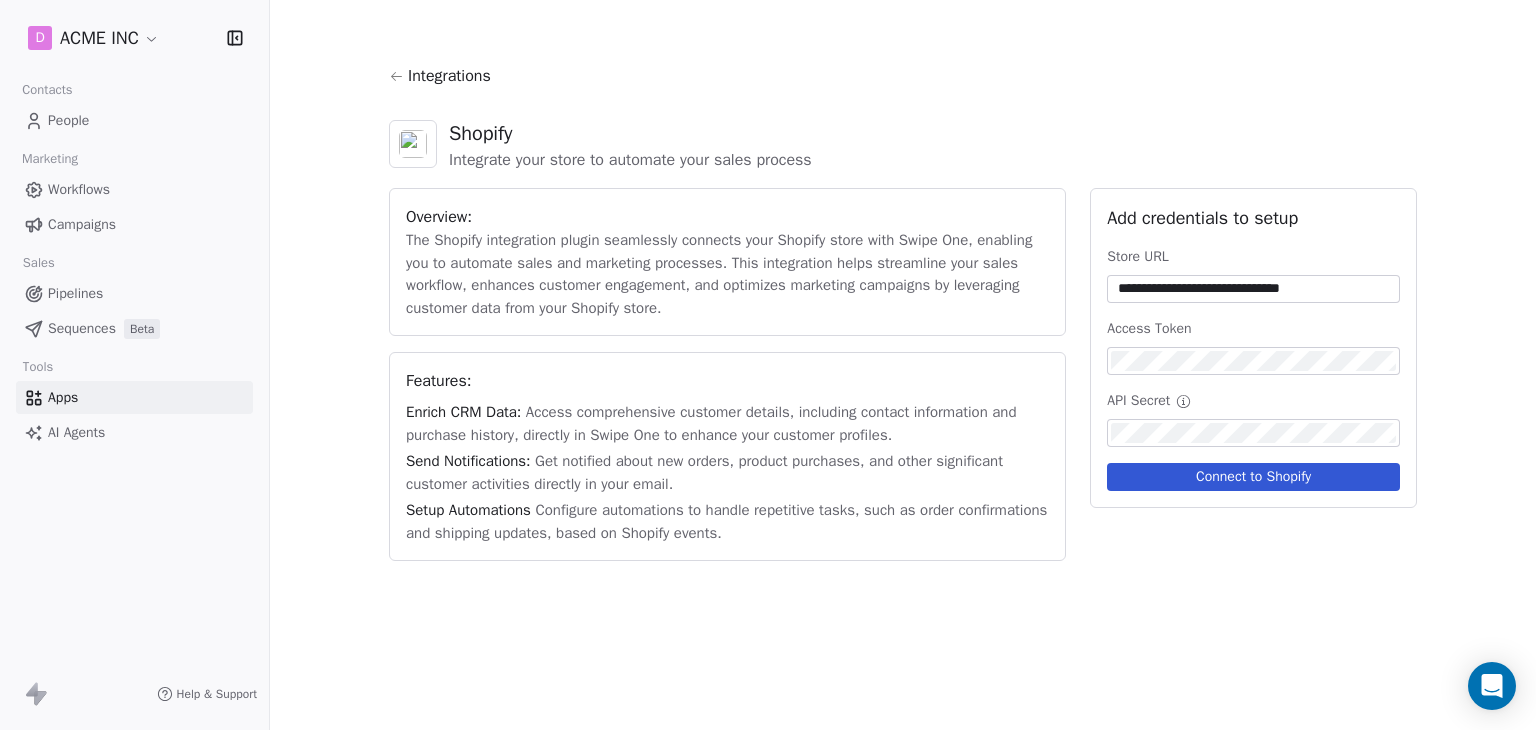 type on "**********" 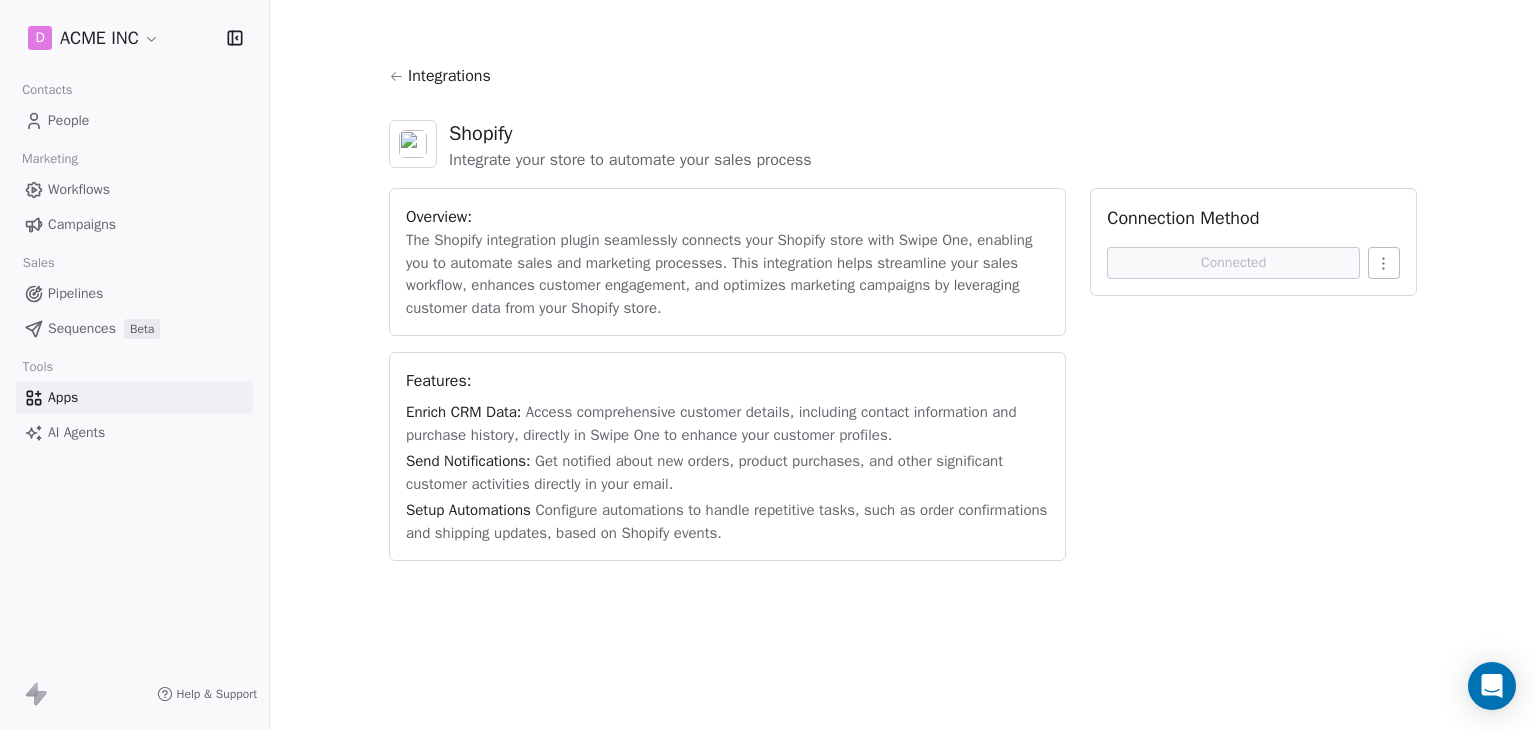click on "People" at bounding box center [68, 120] 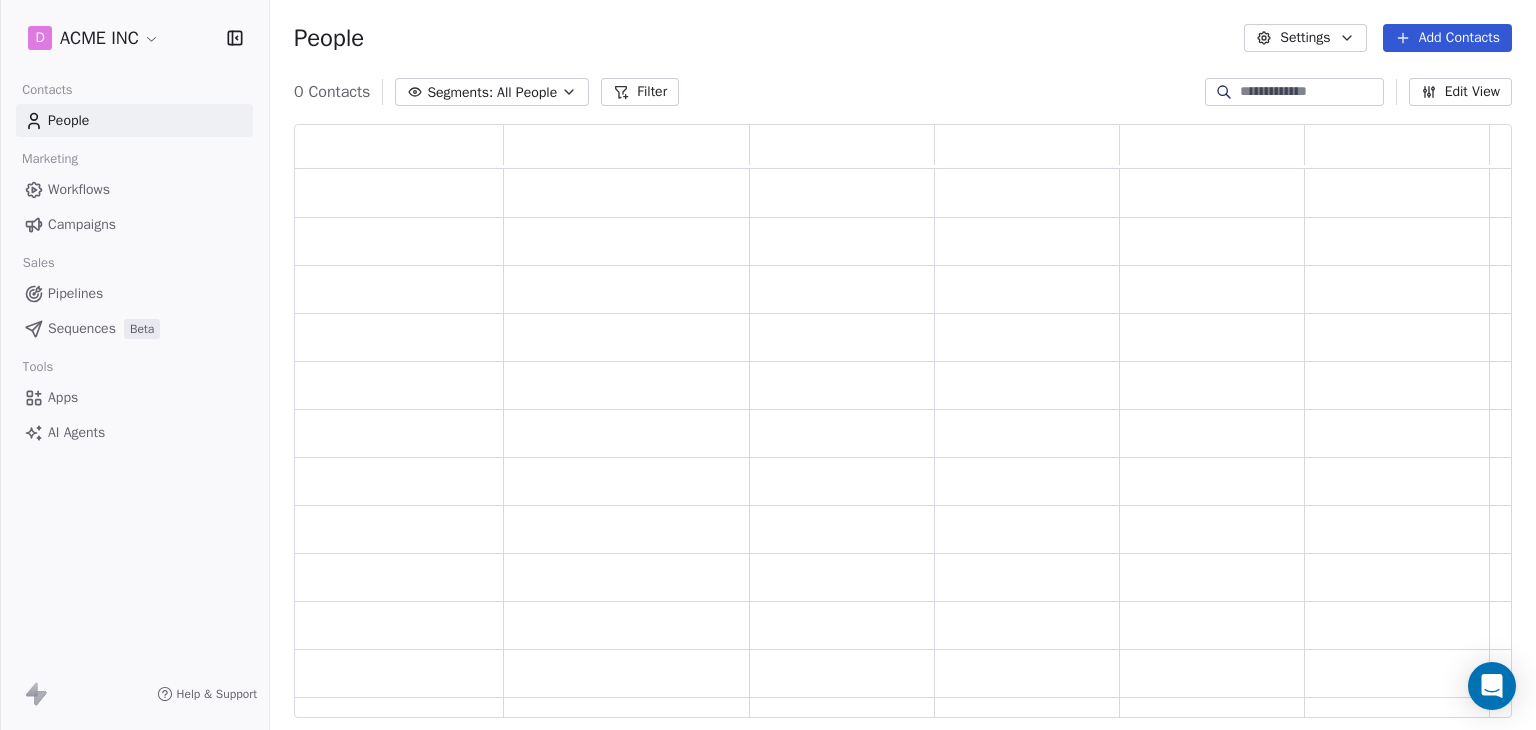 scroll, scrollTop: 16, scrollLeft: 16, axis: both 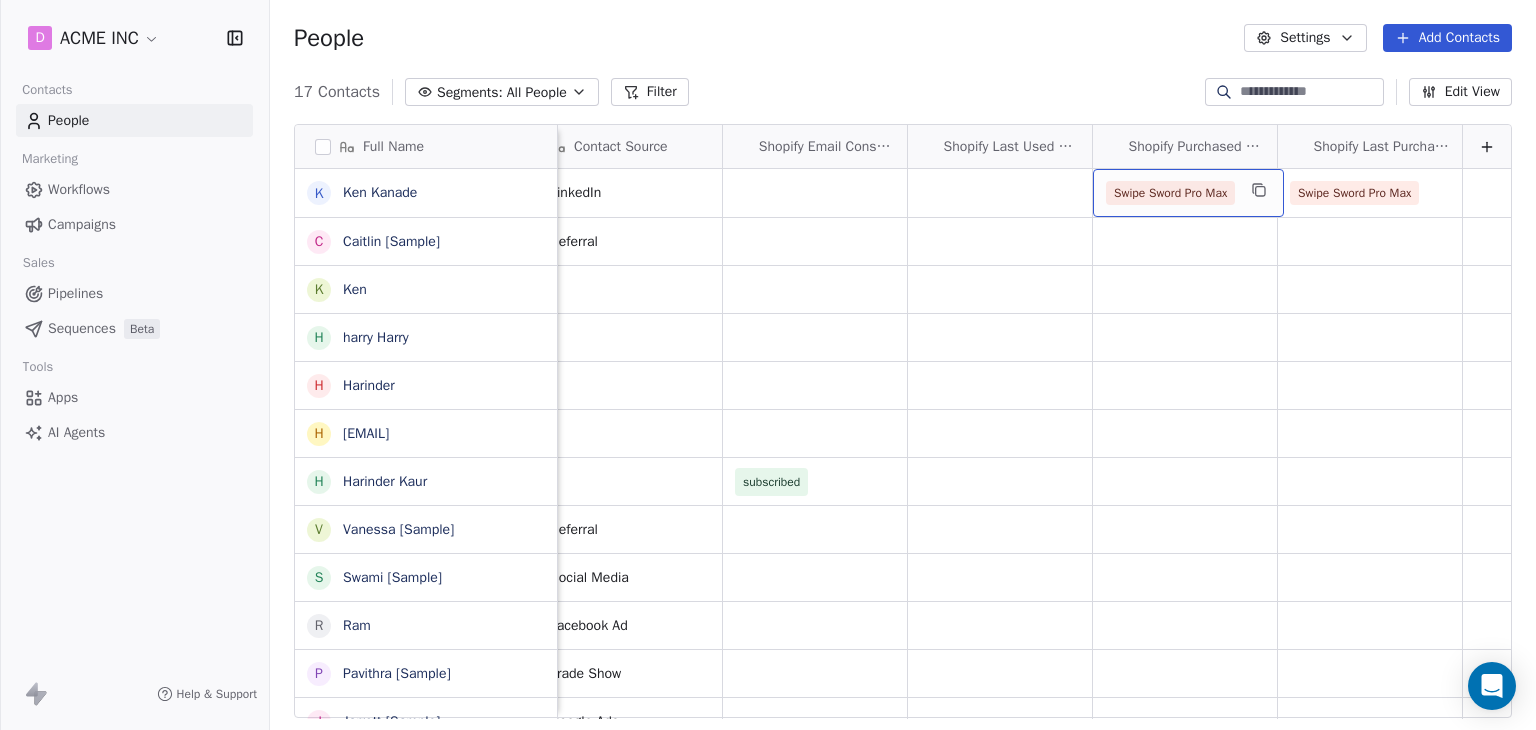 click on "Swipe Sword Pro Max" at bounding box center (1188, 193) 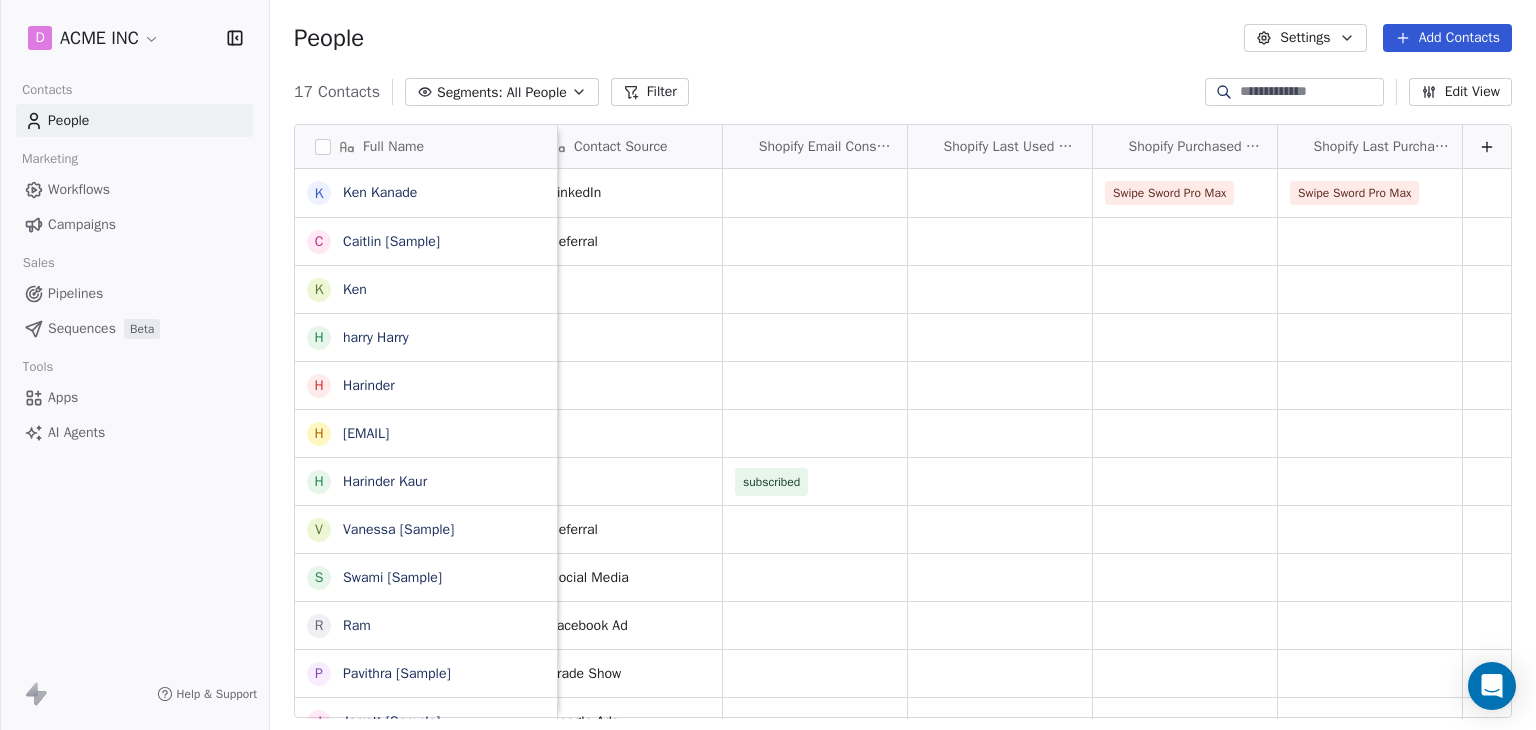 click on "D ACME INC Contacts People Marketing Workflows Campaigns Sales Pipelines Sequences Beta Tools Apps AI Agents Help & Support People Settings  Add Contacts 17 Contacts Segments: All People Filter  Edit View Tag Add to Sequence Export Full Name K Ken Kanade C Caitlin [Sample] K Ken h harry Harry H Harinder h harinder@test.com H Harinder Kaur V Vanessa [Sample] S Swami [Sample] R Ram P Pavithra [Sample] J Jarrett [Sample] D Dusty [Sample] H Harinder T Thamizh D Daniel Chester Hawthorne E Ellis Karls company Facebook Timezone Contact Source Shopify Email Consent Shopify Last Used Discount Codes Shopify Purchased Products Shopify Last Purchased Products   Asia/Seoul LinkedIn Swipe Sword Pro Max Swipe Sword Pro Max   Referral           subscribed   Referral   Social Media   Facebook Ad   demo https://www.facebook.com/people/Antinfortunistica-IRON-Verona/100057623342745/ Trade Show   Google Ads   https://www.facebook.com/people/Antinfortunistica-IRON-Verona/100057623342745/ Search" at bounding box center (768, 365) 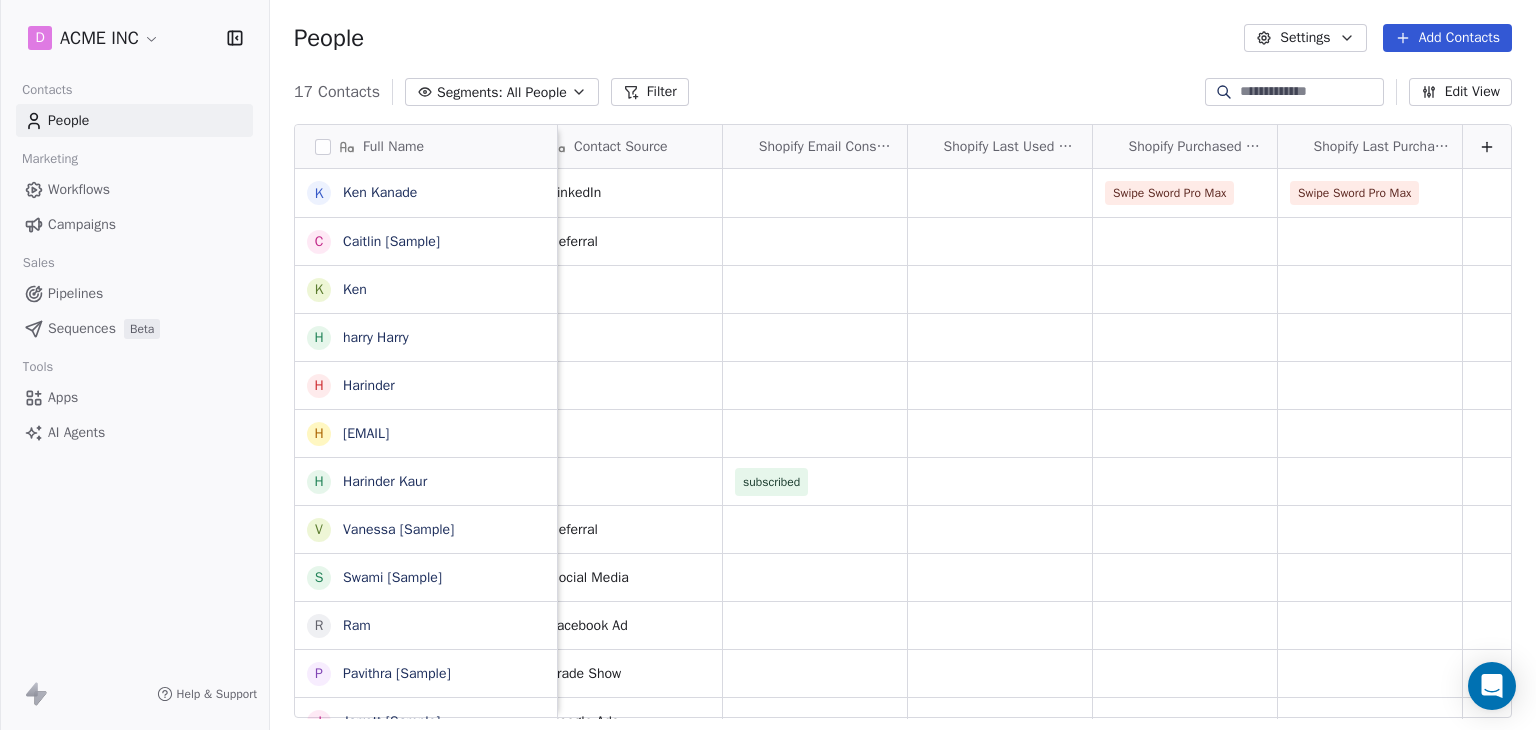 scroll, scrollTop: 76, scrollLeft: 0, axis: vertical 